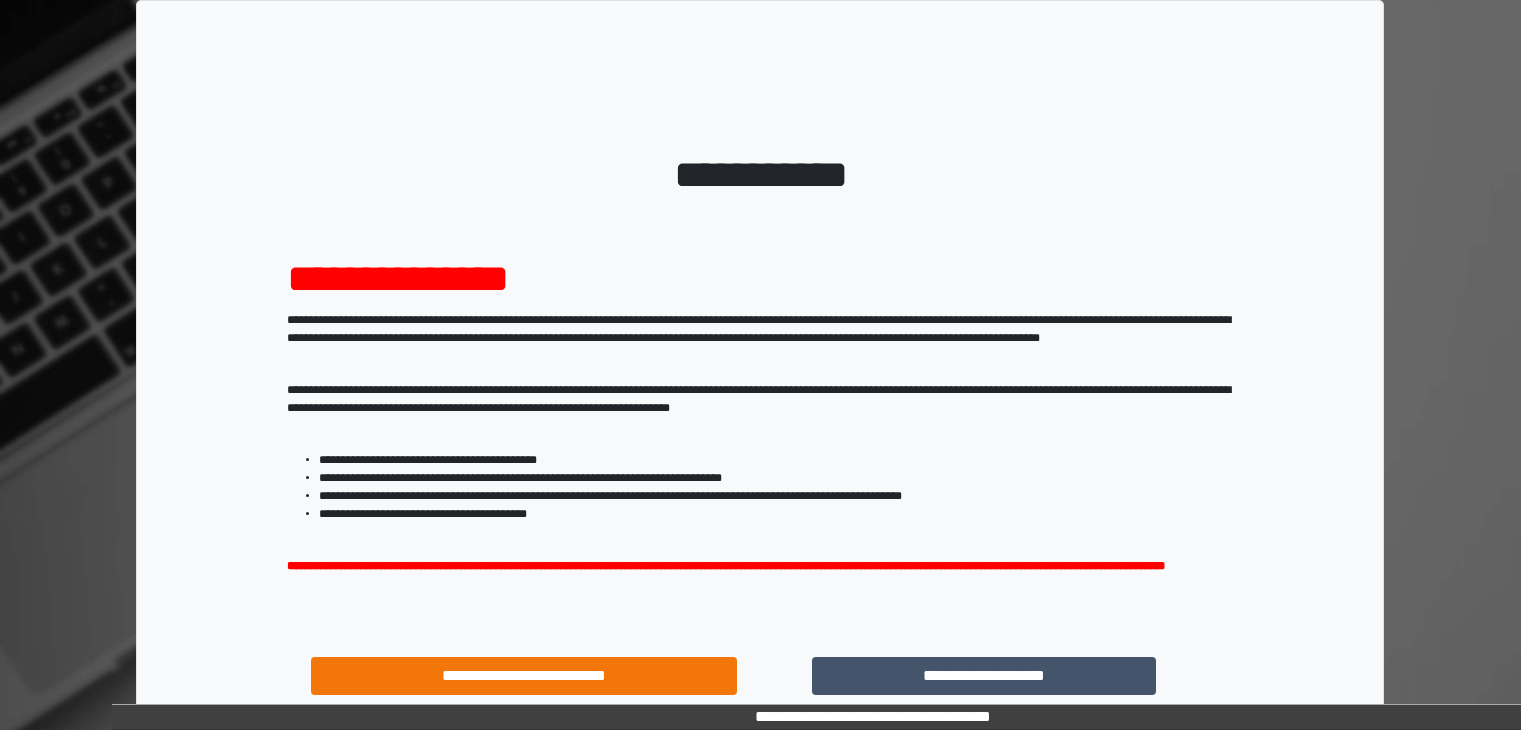 scroll, scrollTop: 0, scrollLeft: 0, axis: both 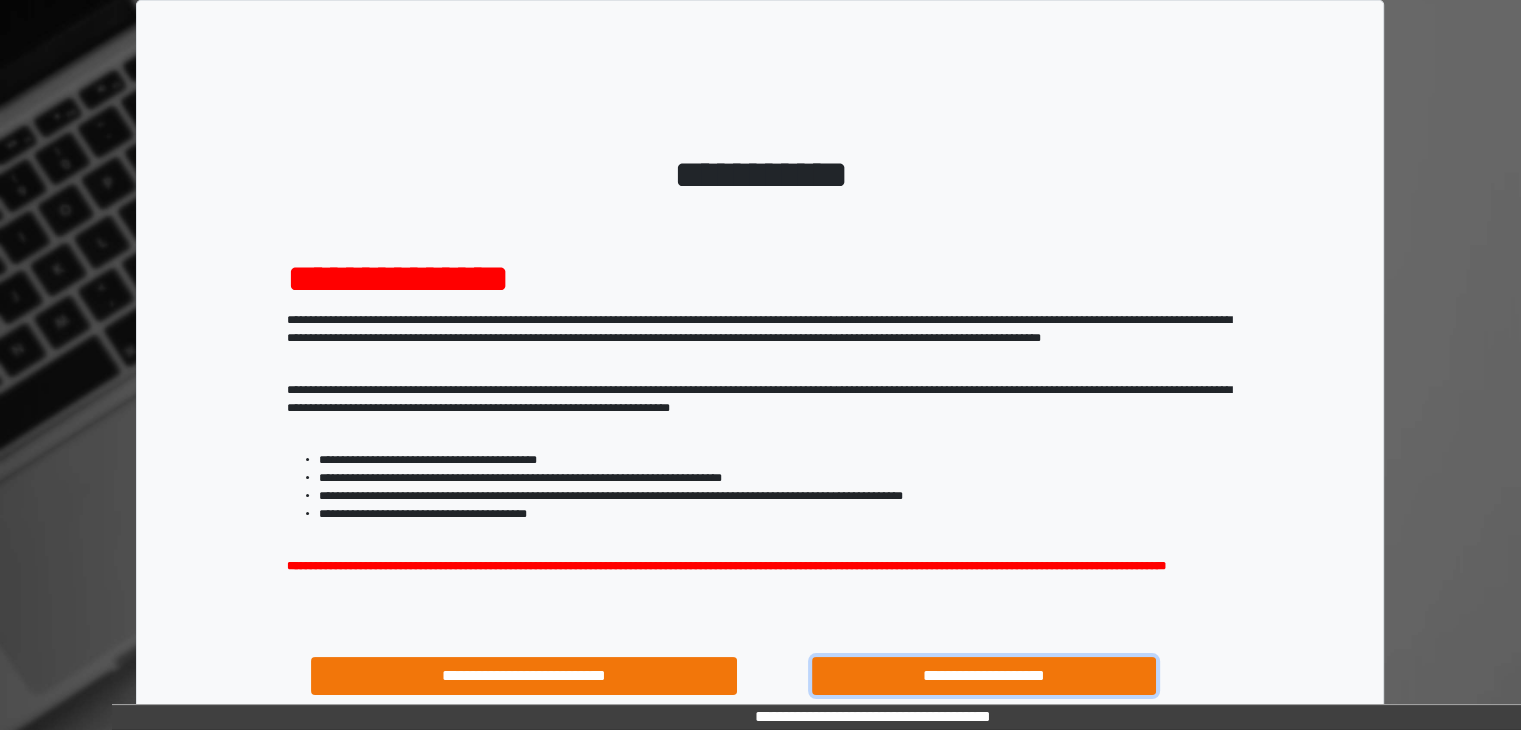 click on "**********" at bounding box center (984, 676) 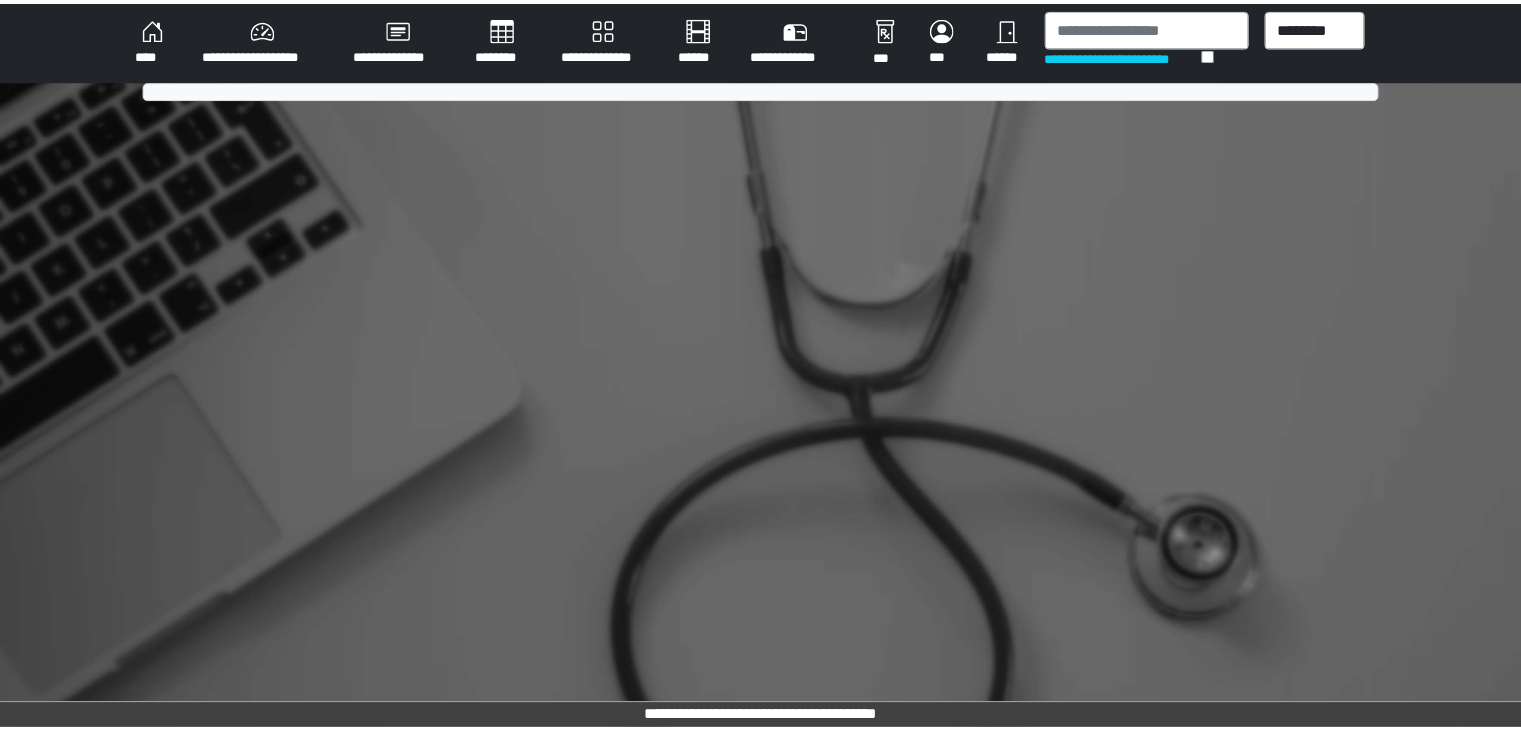 scroll, scrollTop: 0, scrollLeft: 0, axis: both 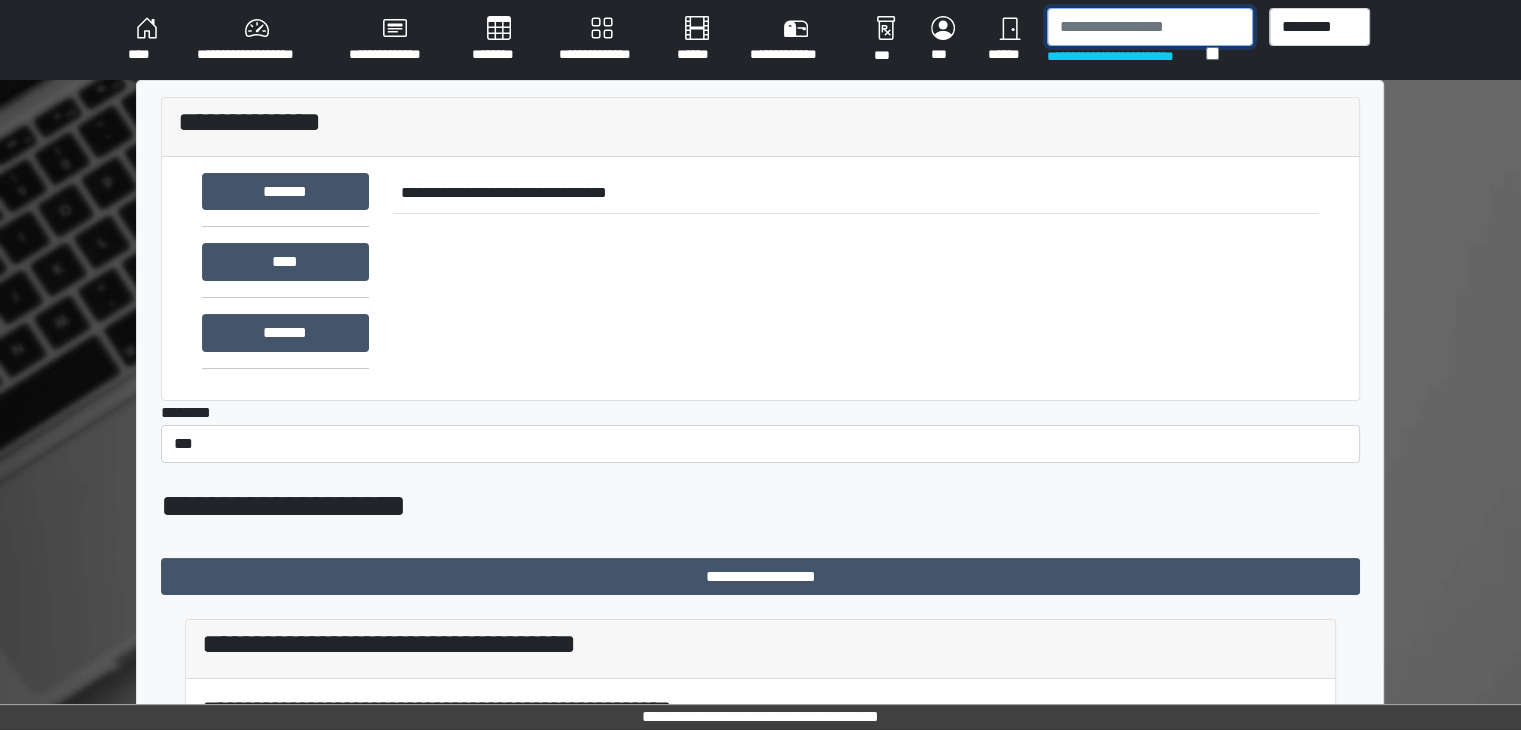 click at bounding box center (1150, 27) 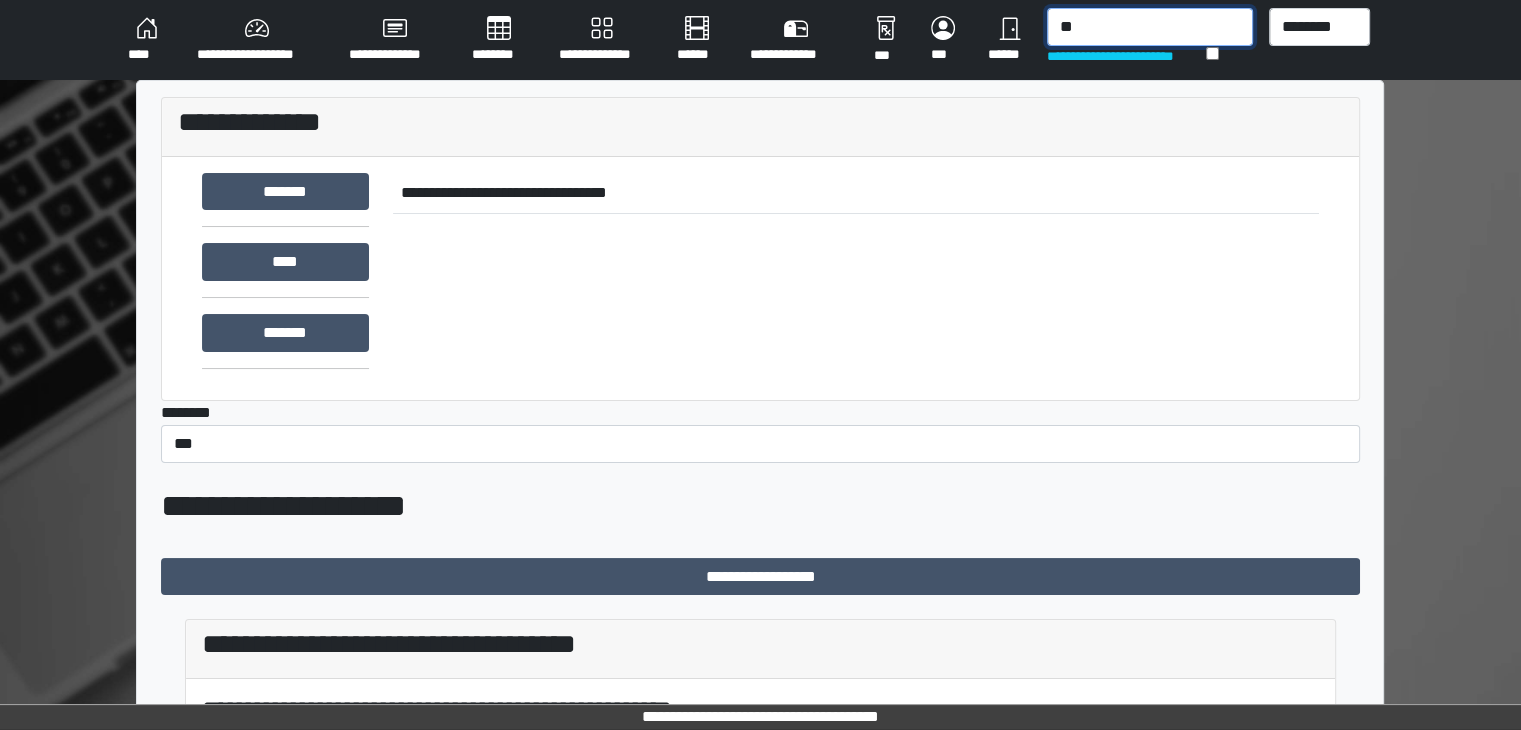 type on "*" 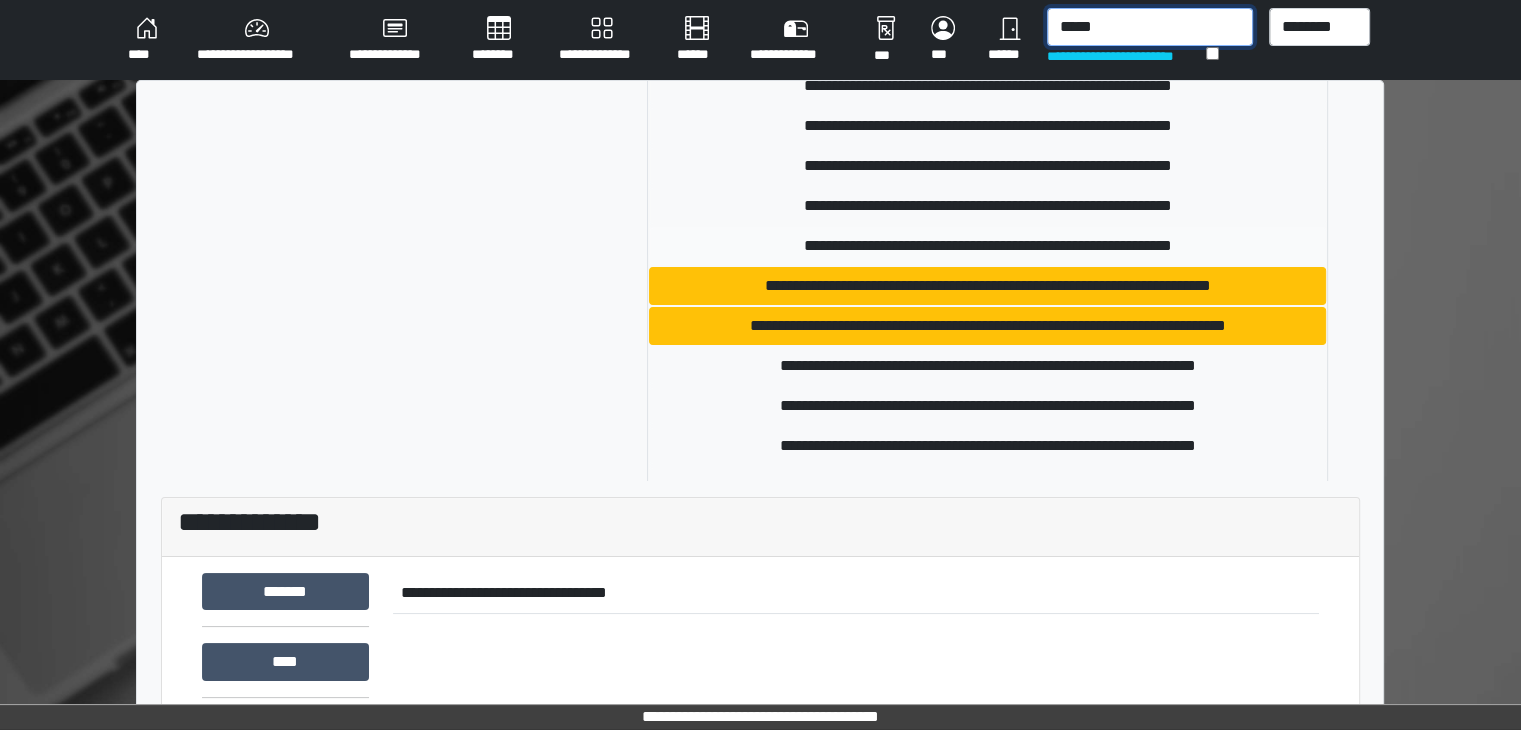 scroll, scrollTop: 418, scrollLeft: 0, axis: vertical 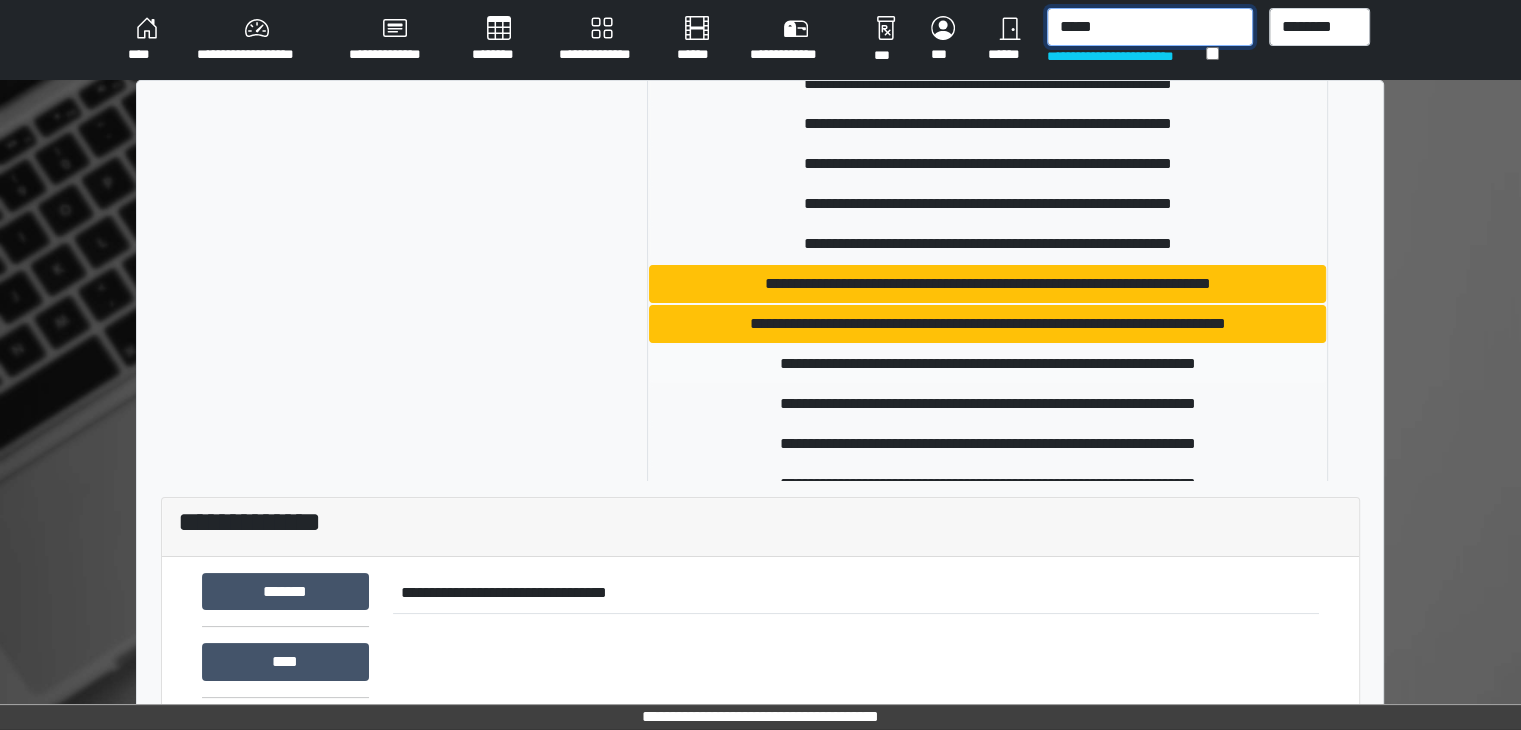 type on "*****" 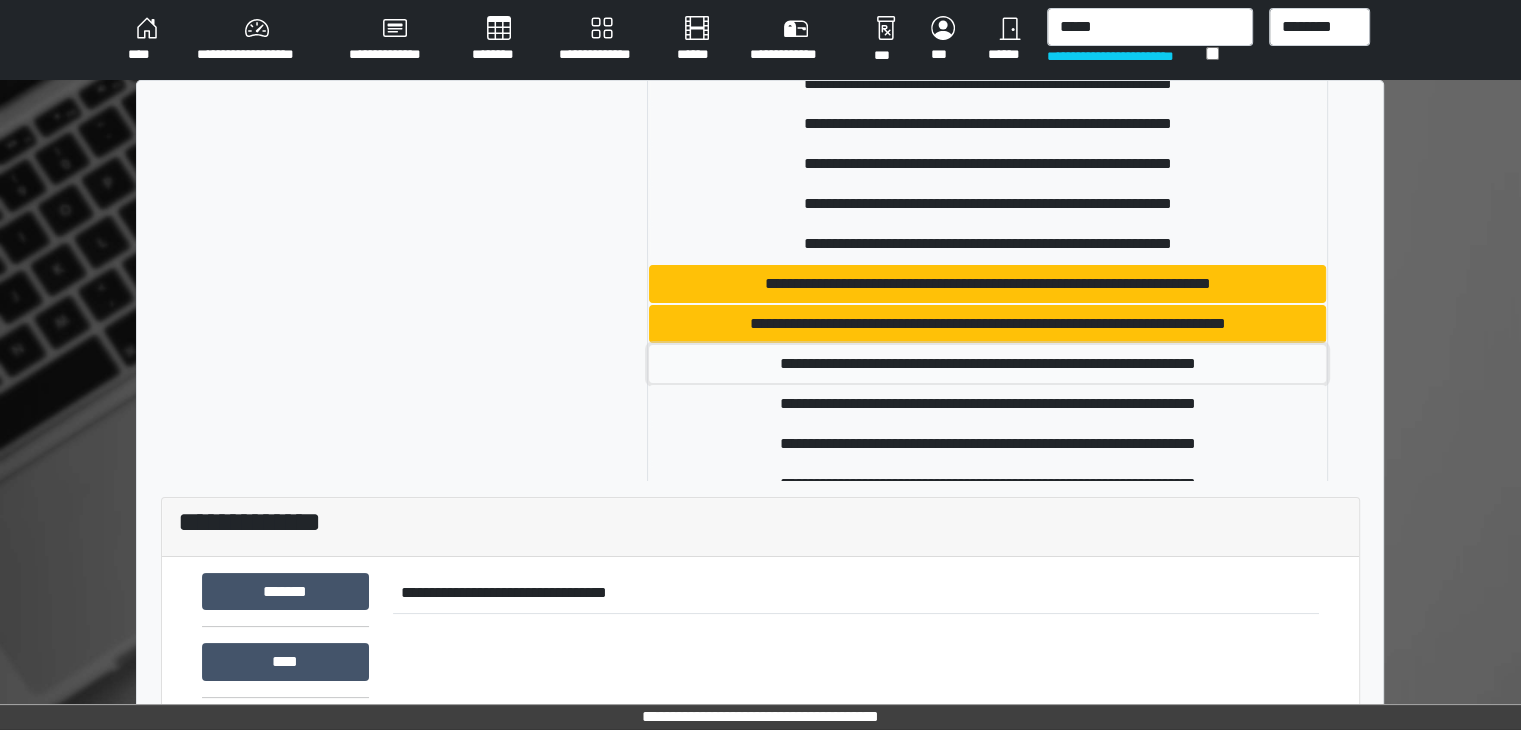 click on "**********" at bounding box center (987, 364) 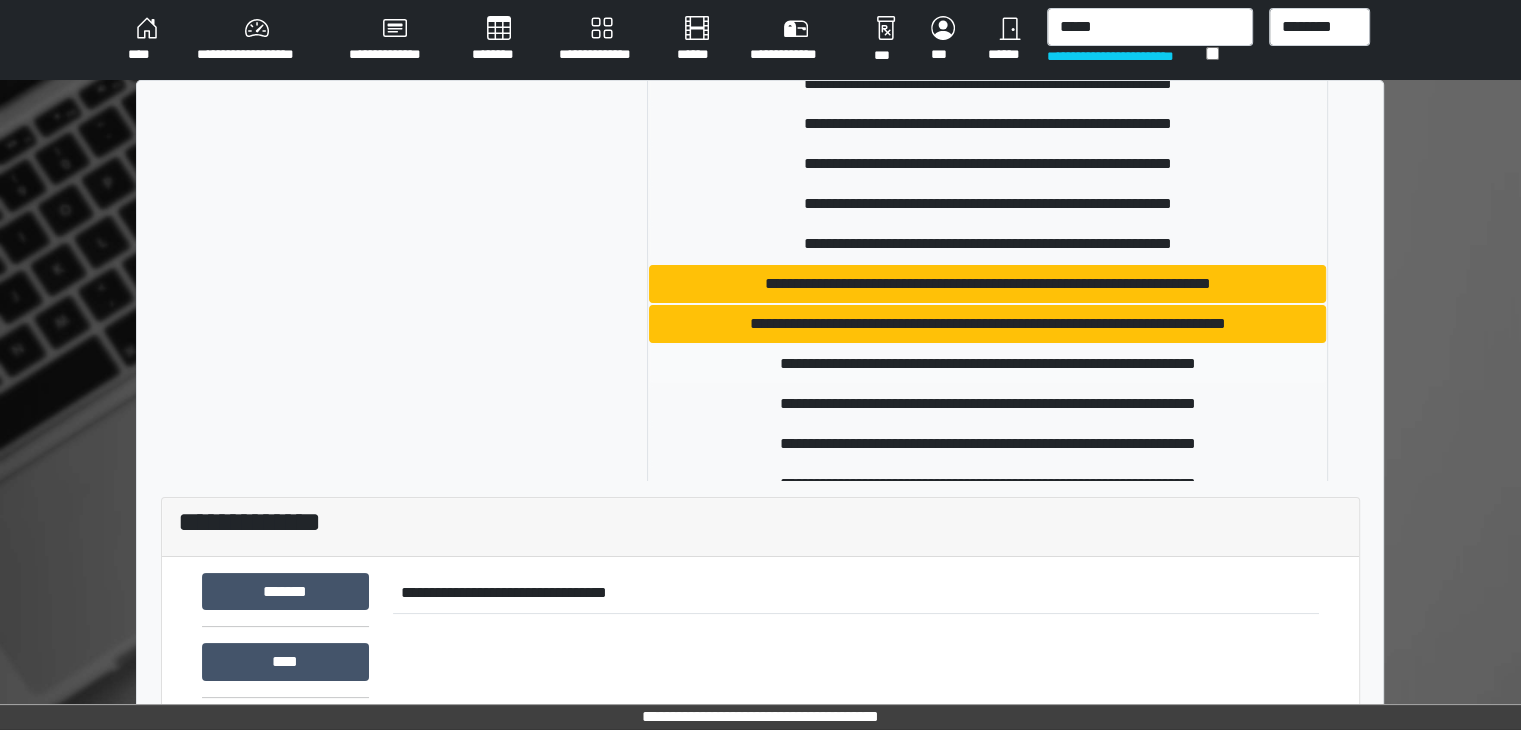 type 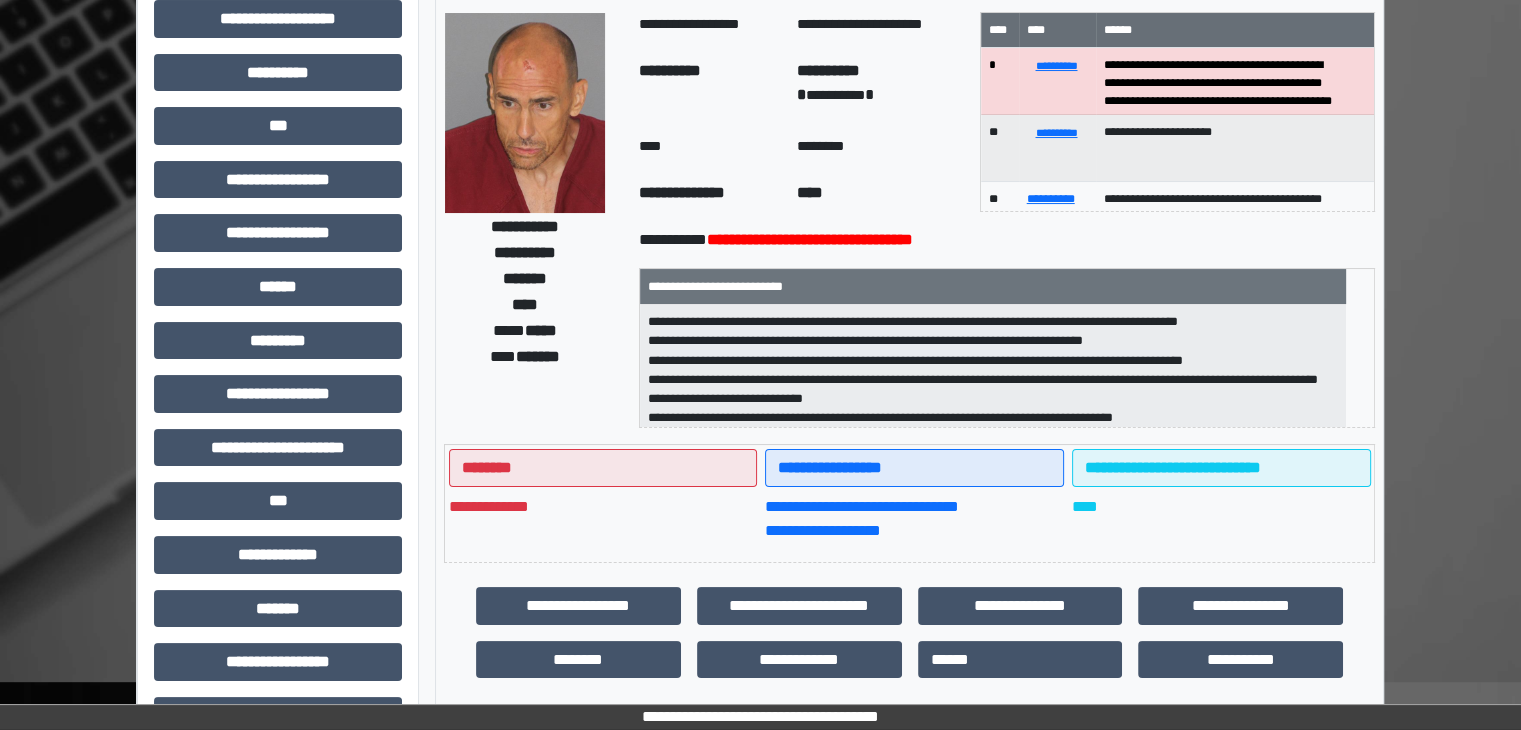 scroll, scrollTop: 167, scrollLeft: 0, axis: vertical 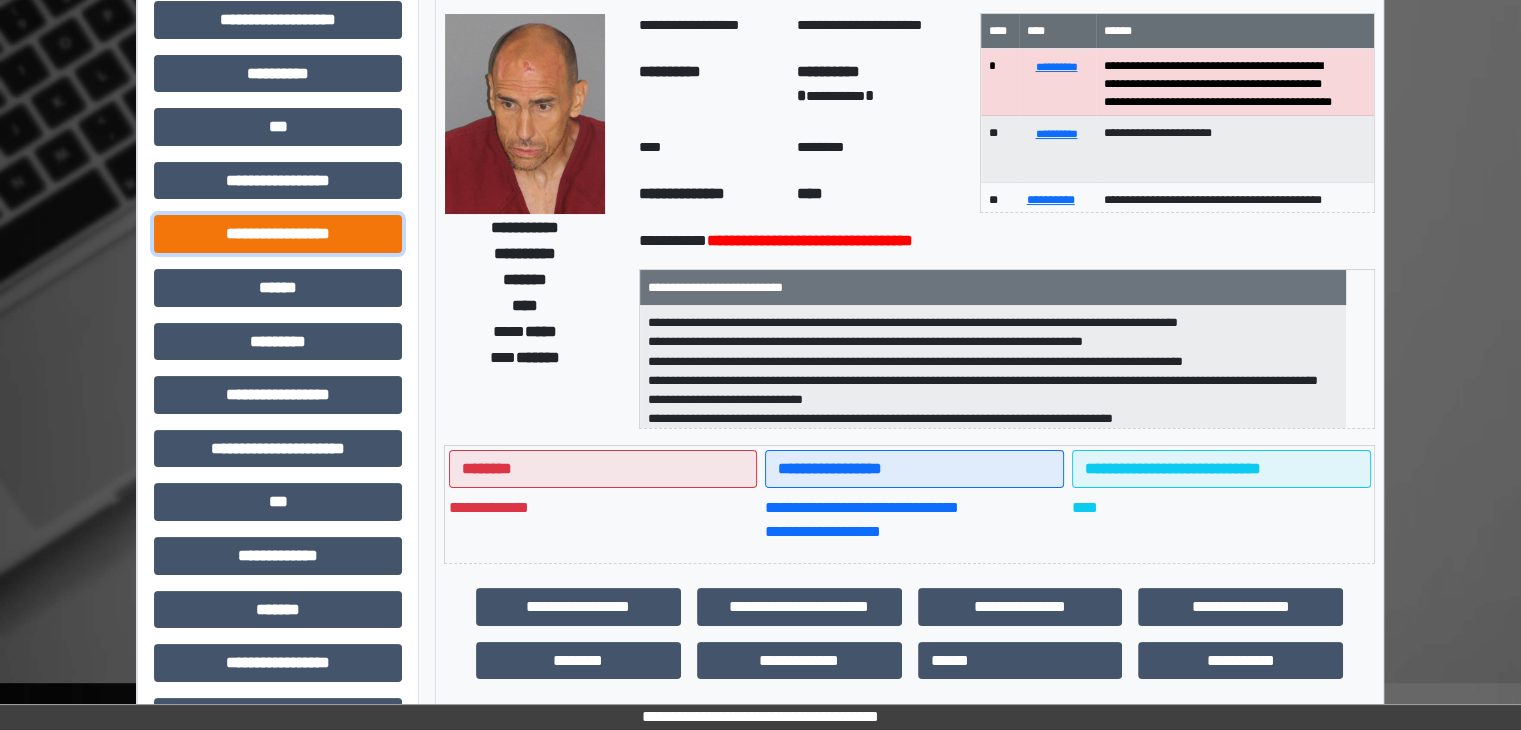 click on "**********" at bounding box center (278, 234) 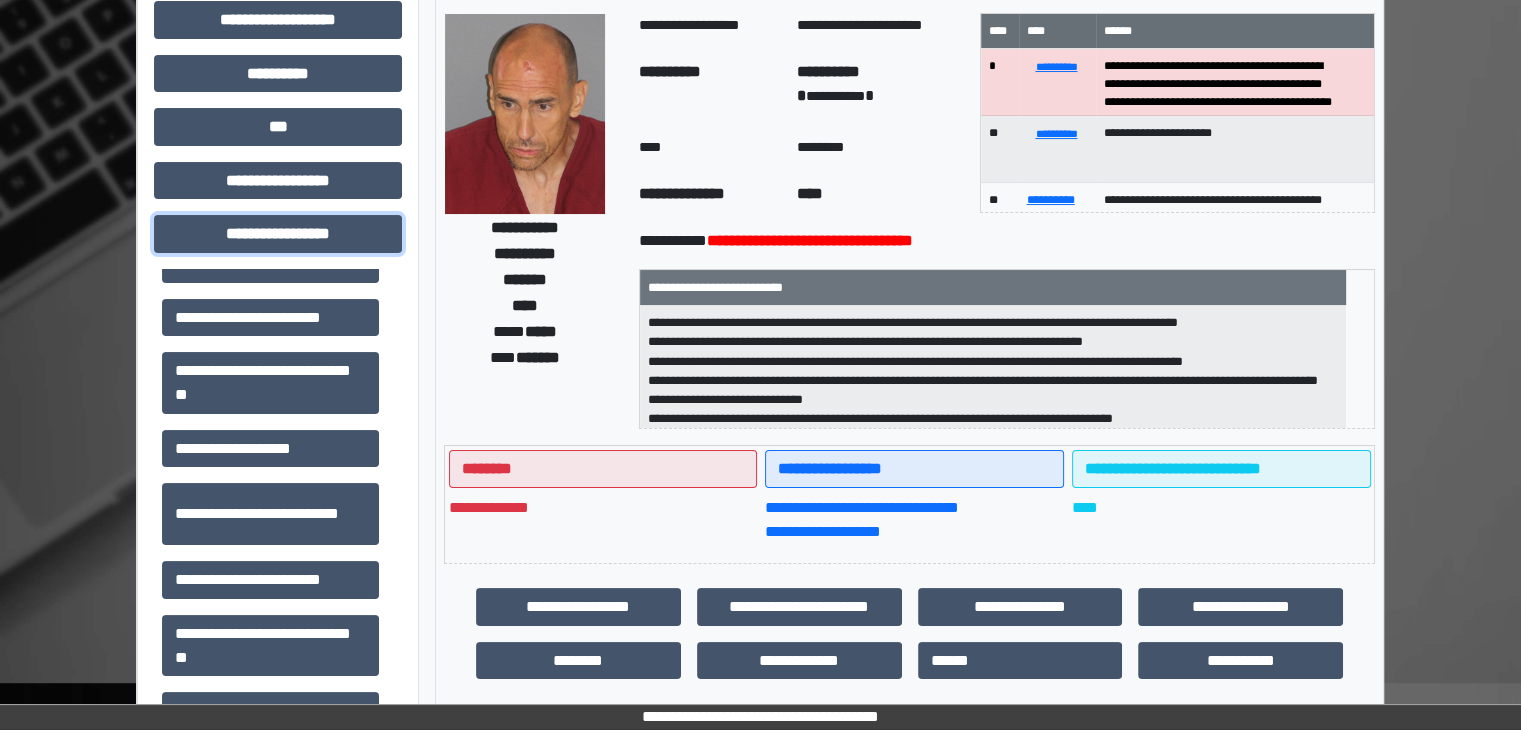 scroll, scrollTop: 1313, scrollLeft: 0, axis: vertical 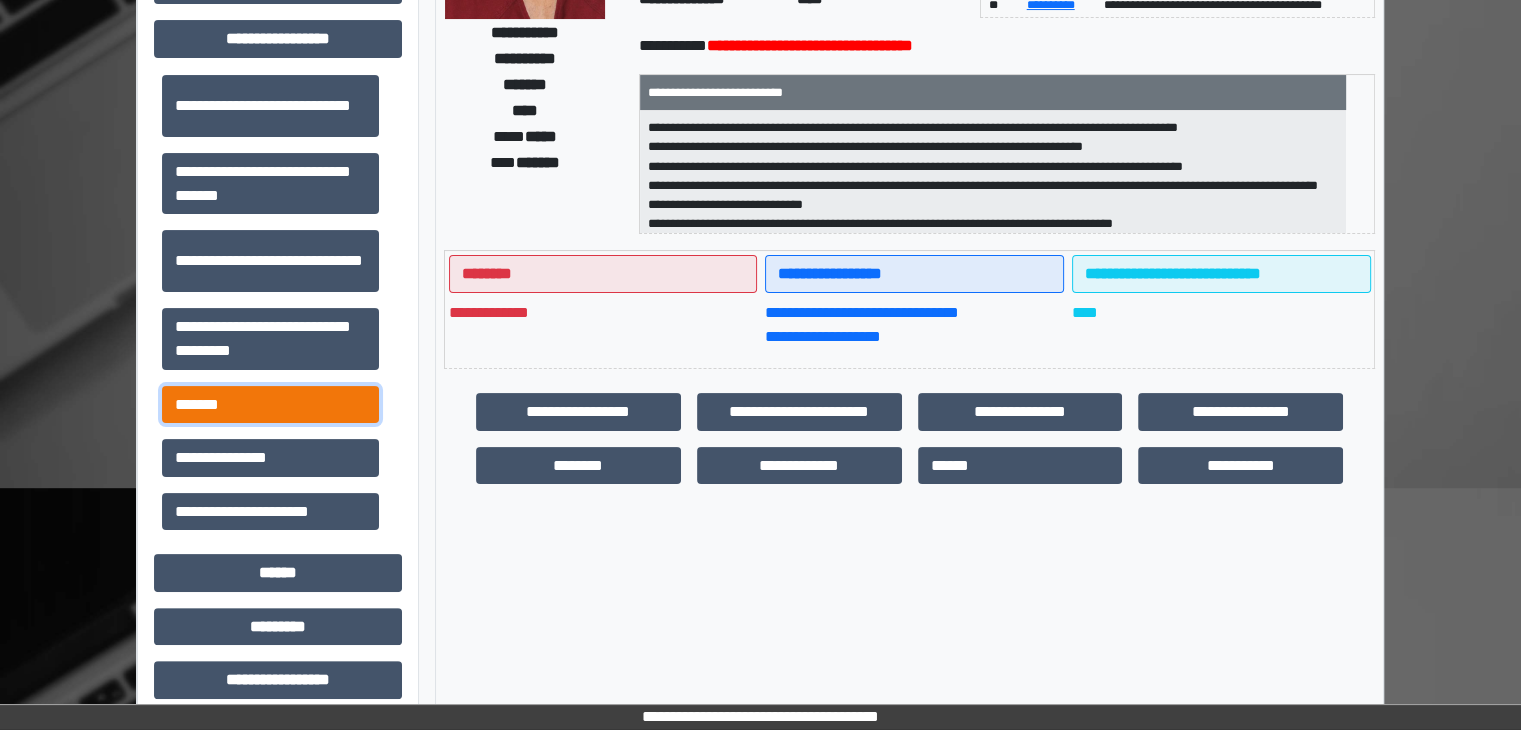 click on "*******" at bounding box center (270, 405) 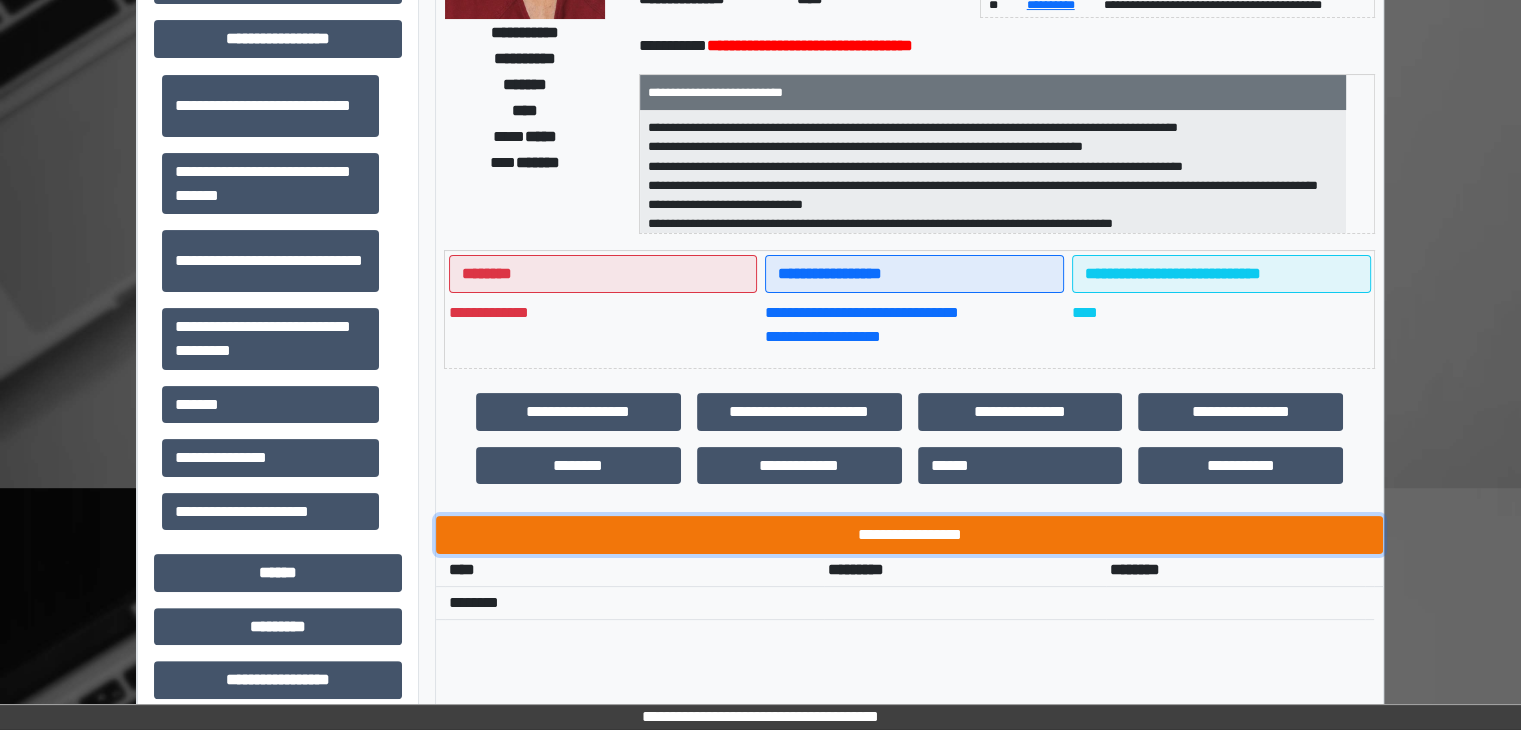 click on "**********" at bounding box center [909, 535] 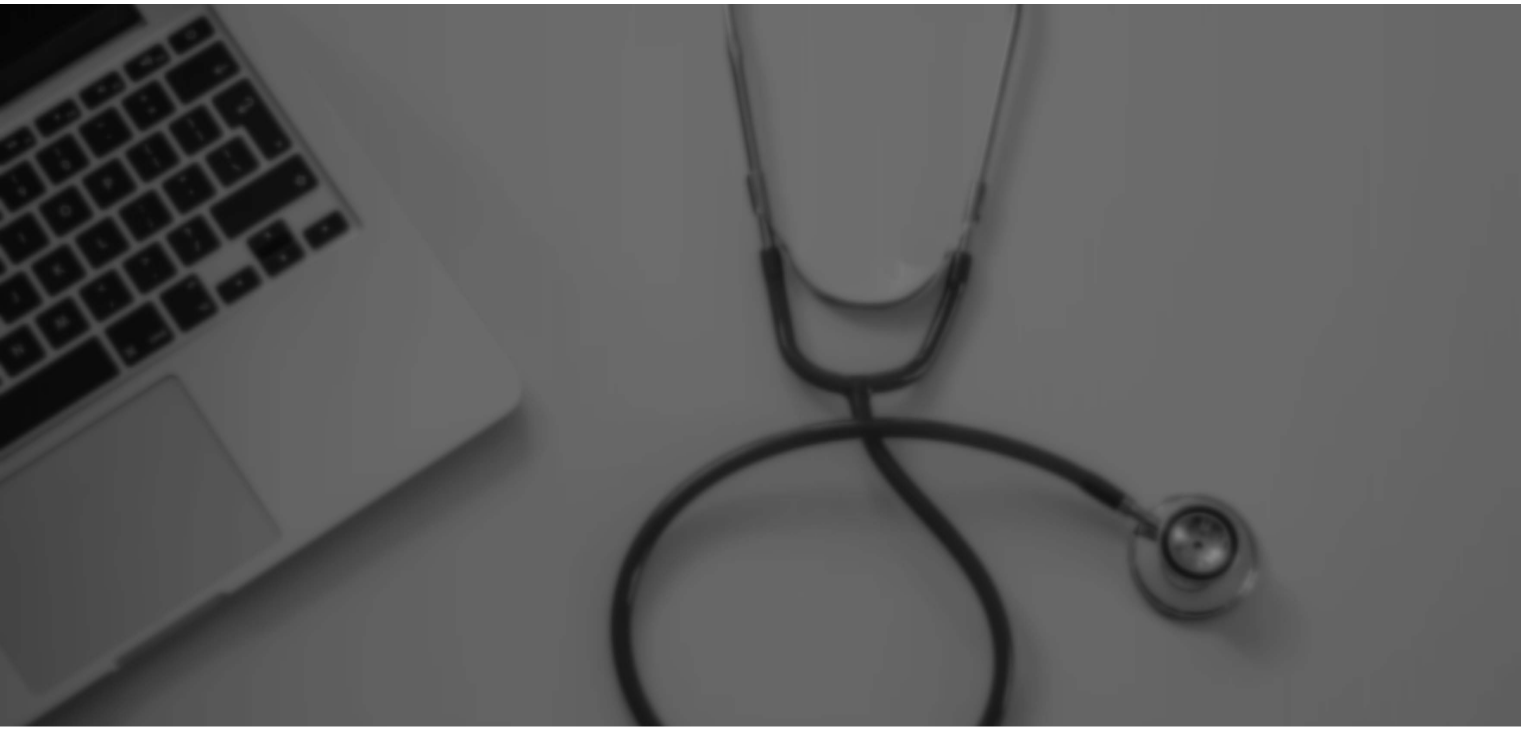 scroll, scrollTop: 0, scrollLeft: 0, axis: both 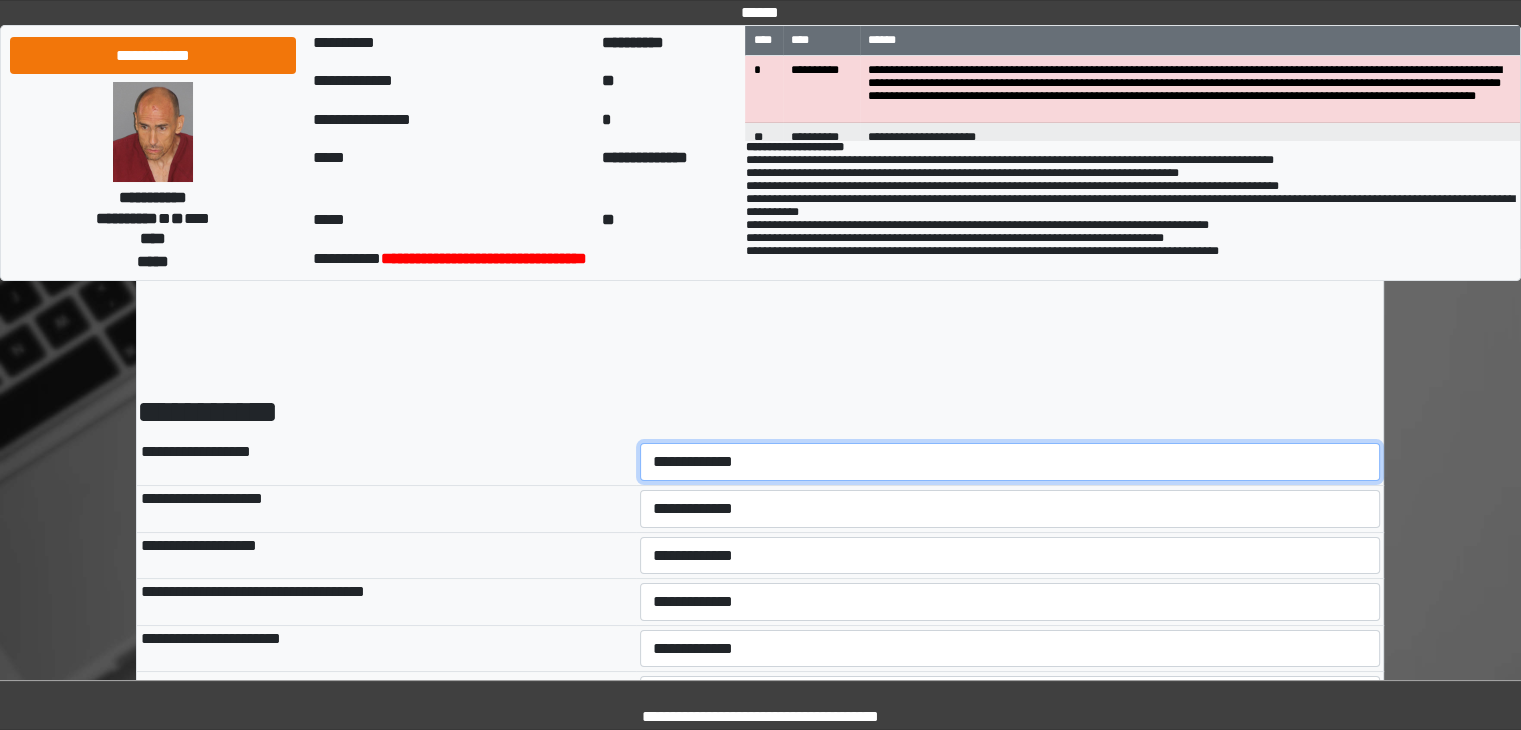 click on "**********" at bounding box center [1010, 462] 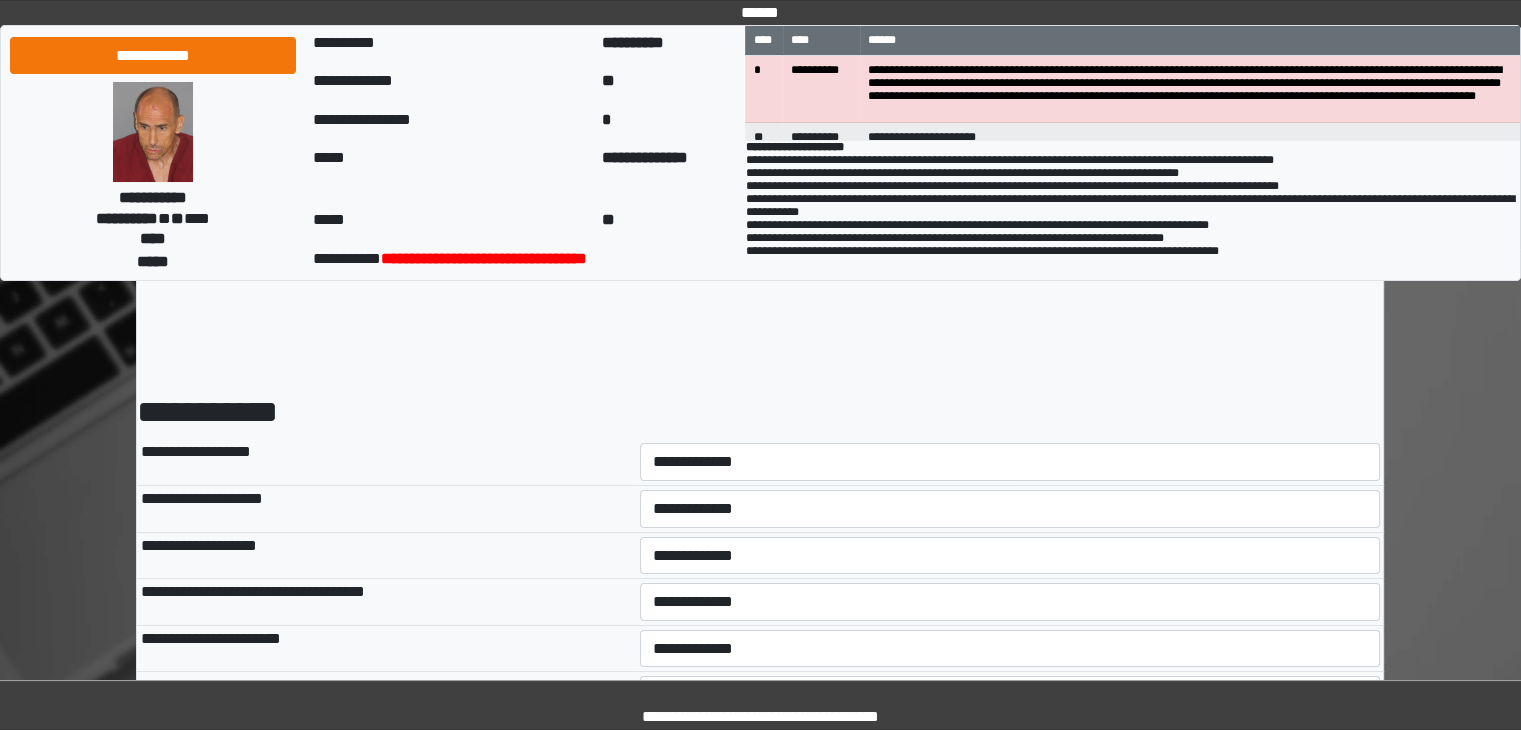 click on "**********" at bounding box center (1010, 555) 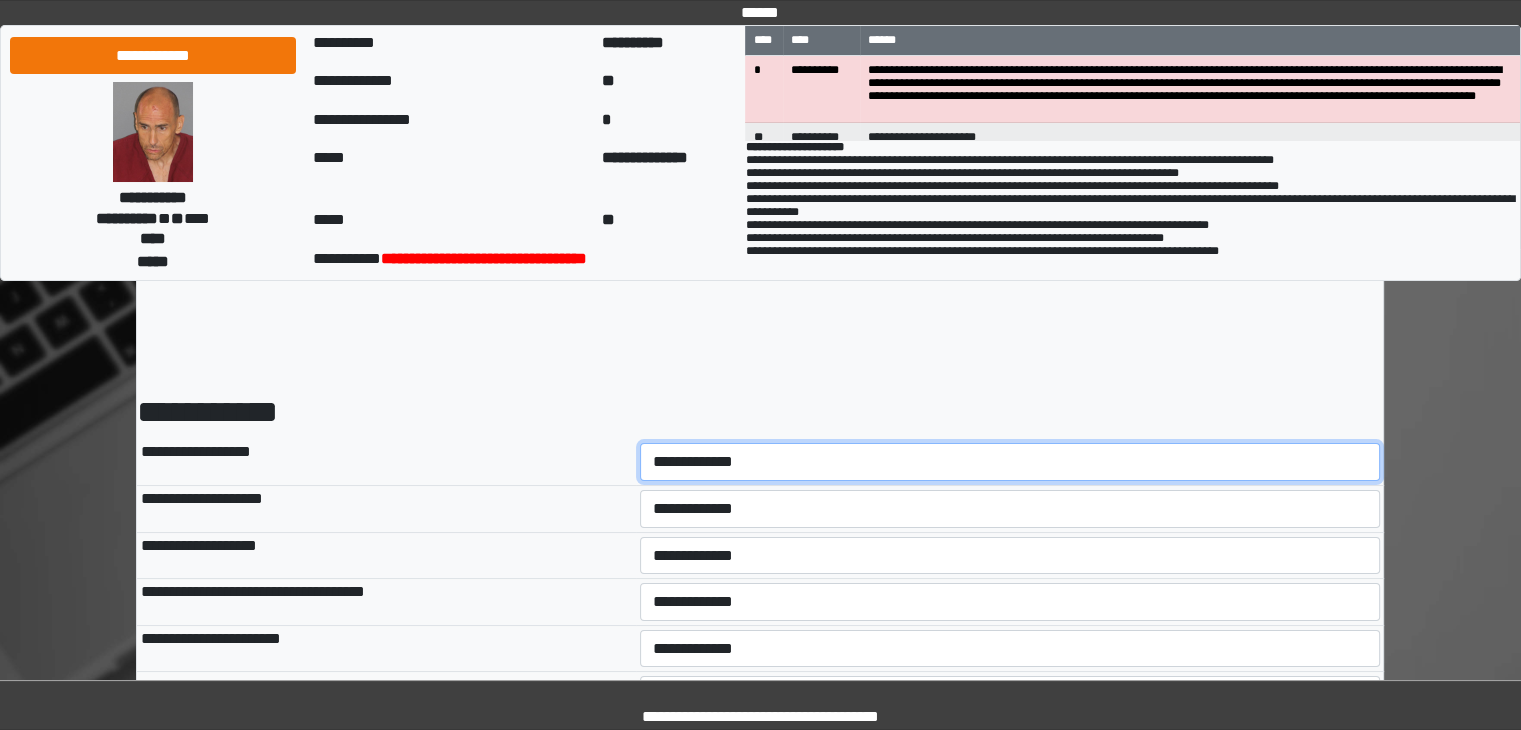 click on "**********" at bounding box center (1010, 462) 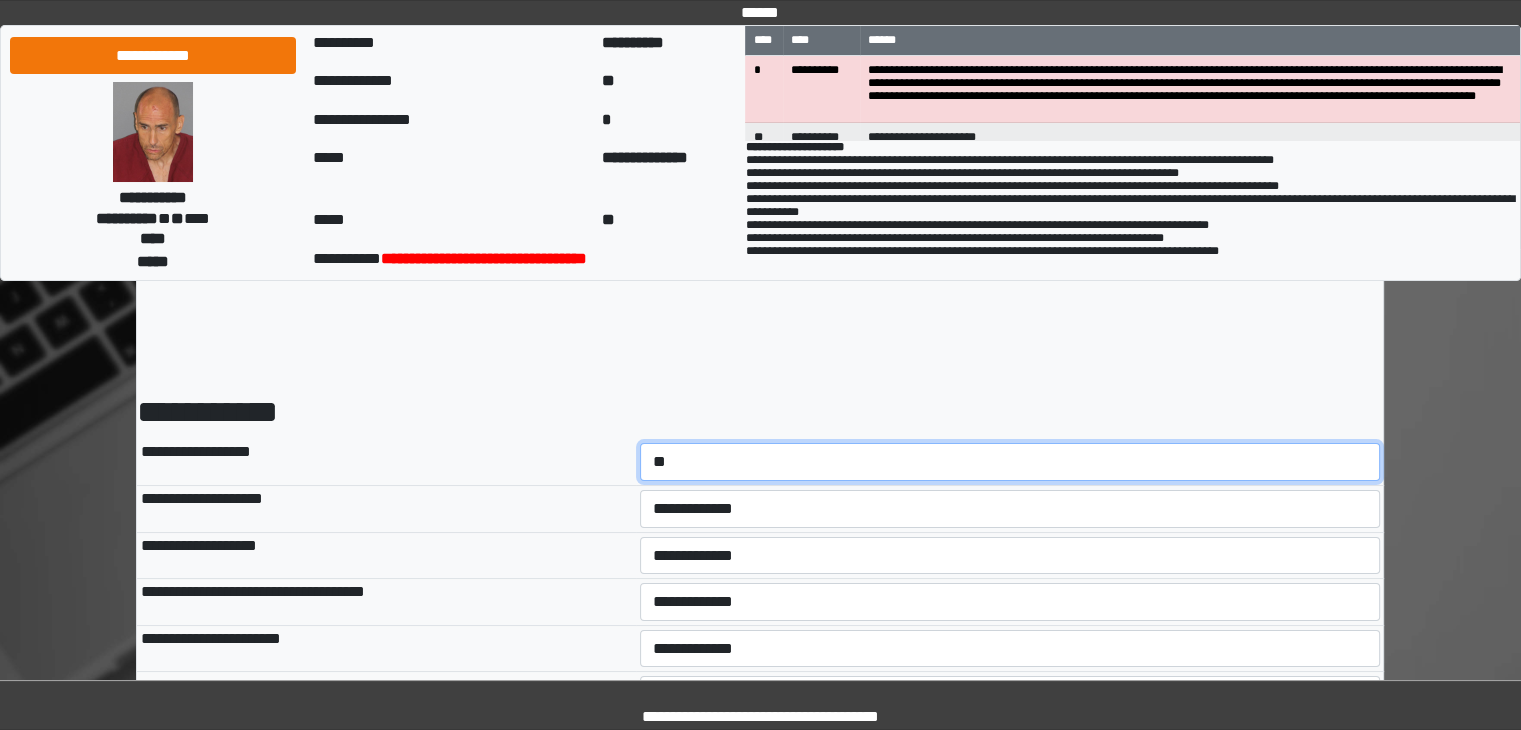 click on "**********" at bounding box center (1010, 462) 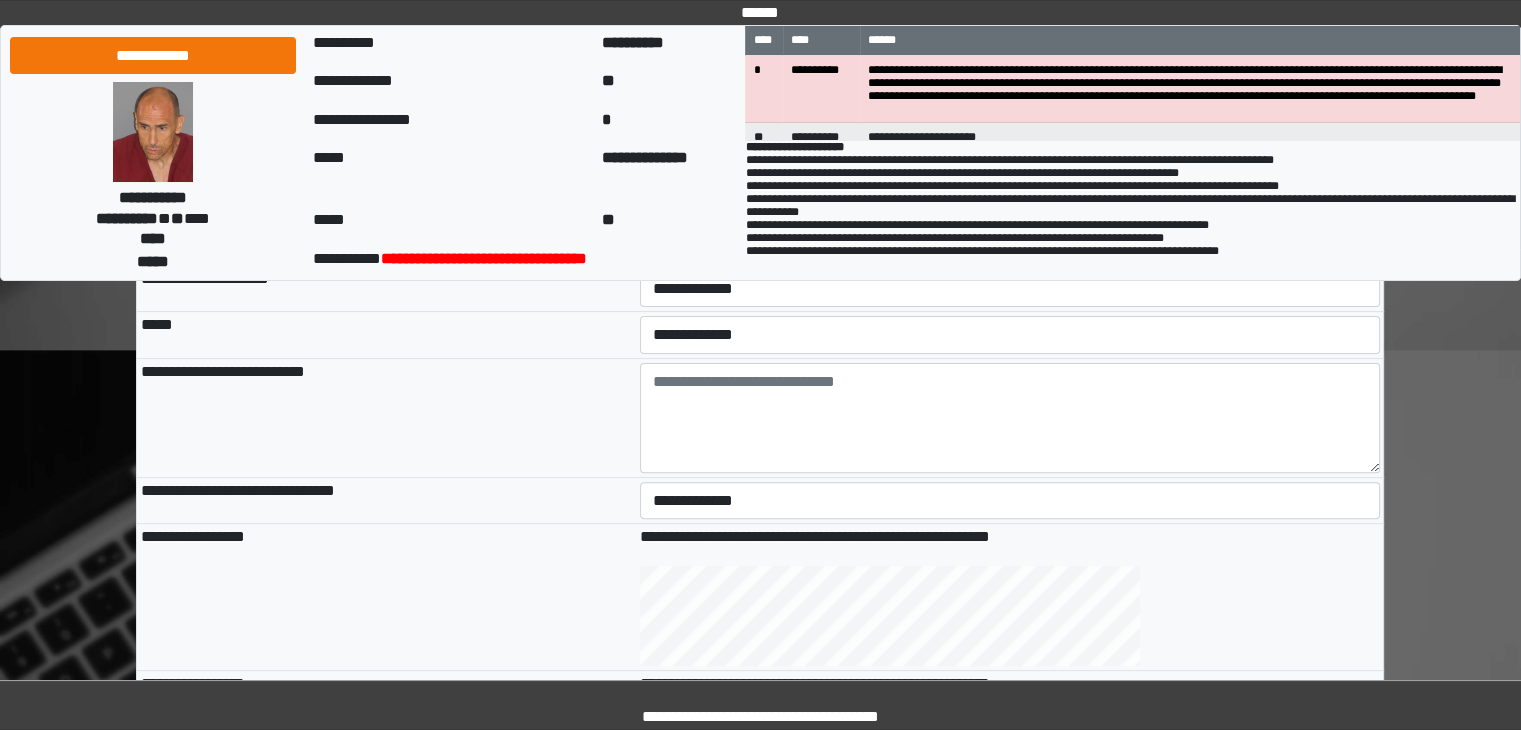 scroll, scrollTop: 496, scrollLeft: 0, axis: vertical 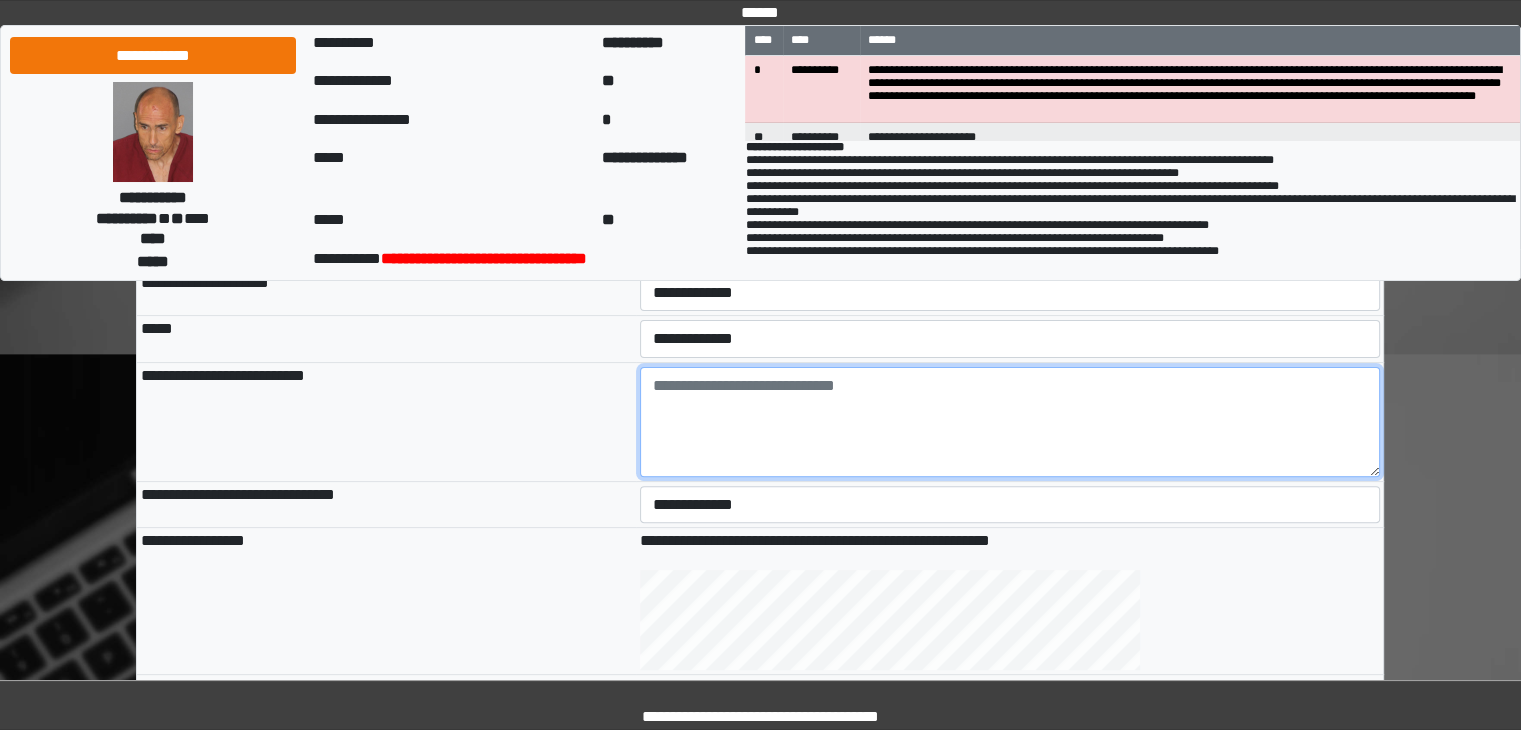 click at bounding box center [1010, 422] 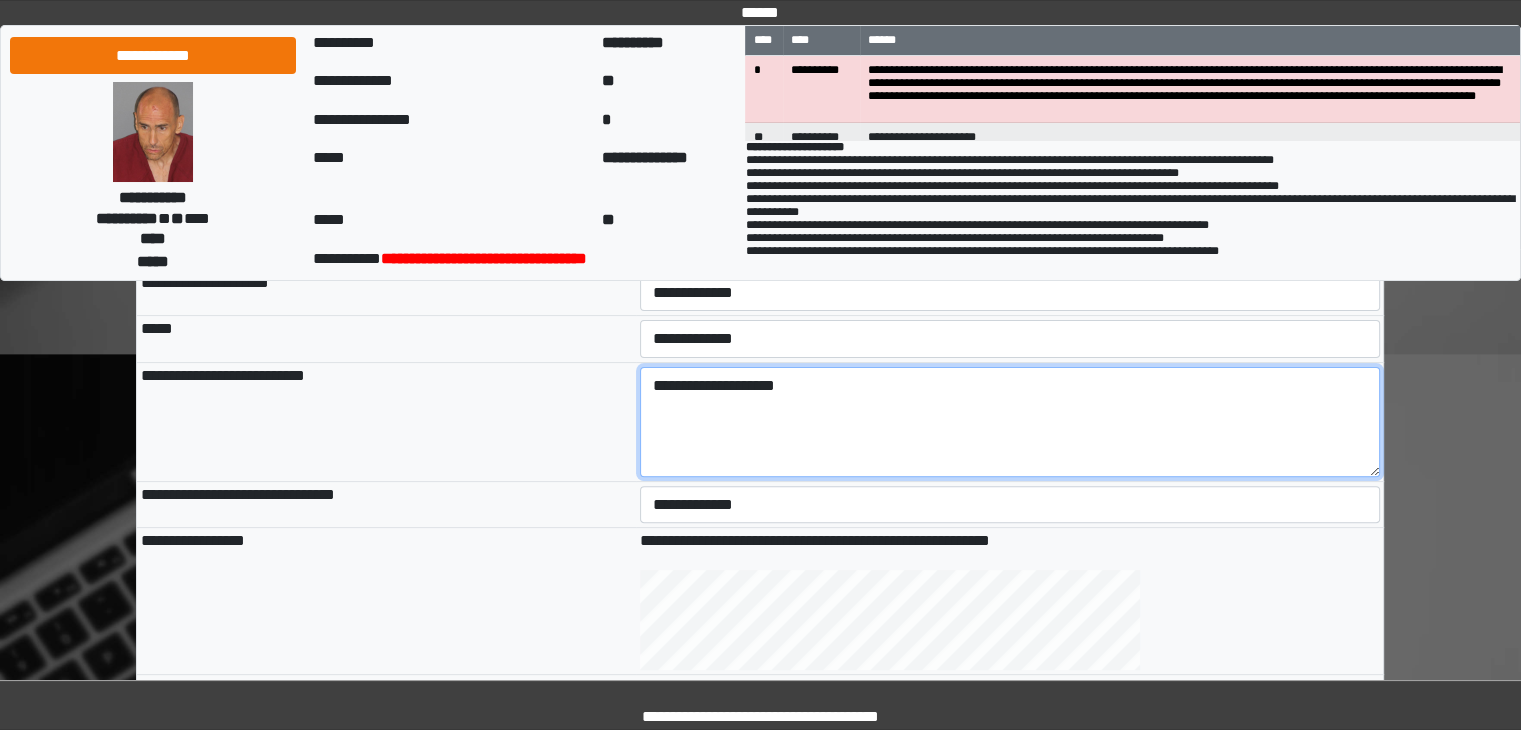 click on "**********" at bounding box center [1010, 422] 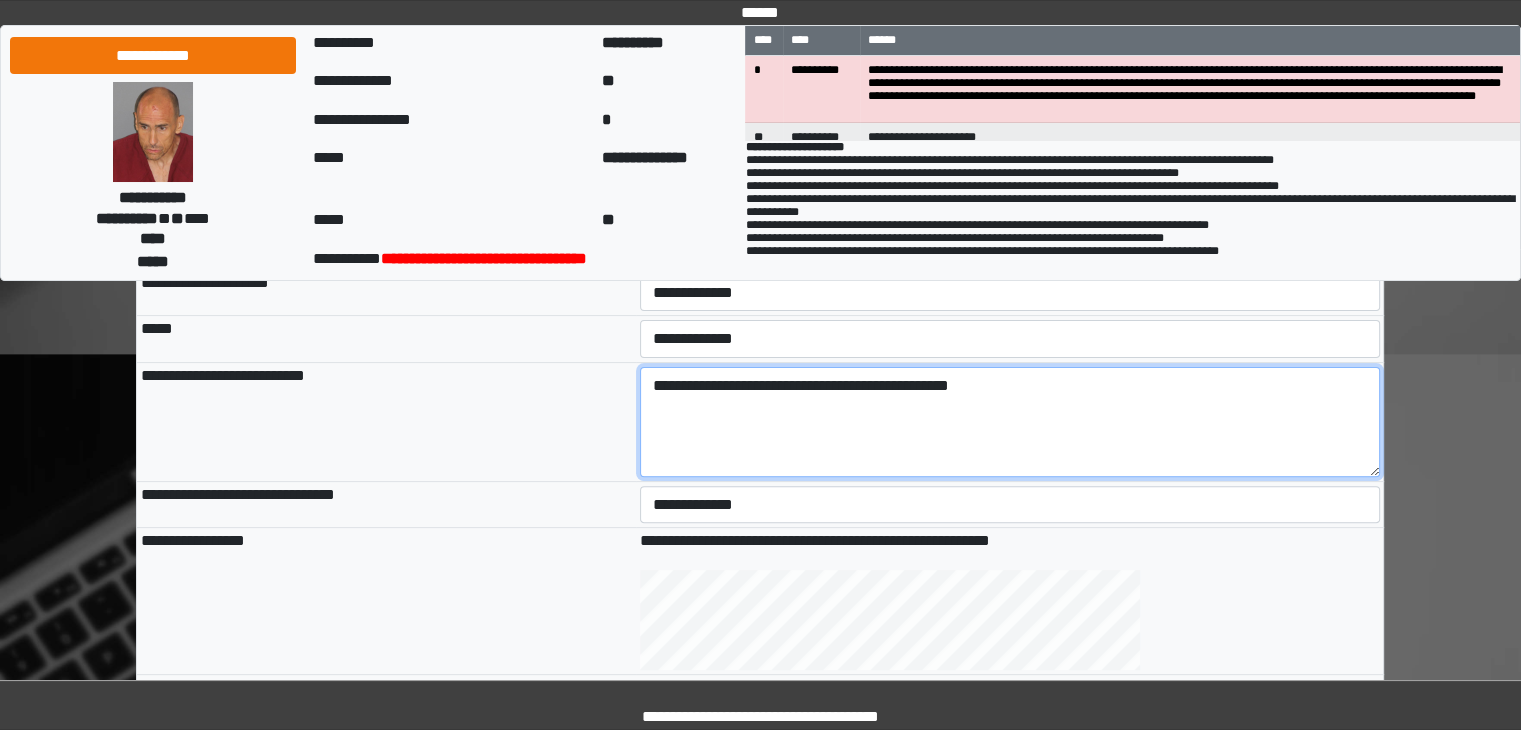 type on "**********" 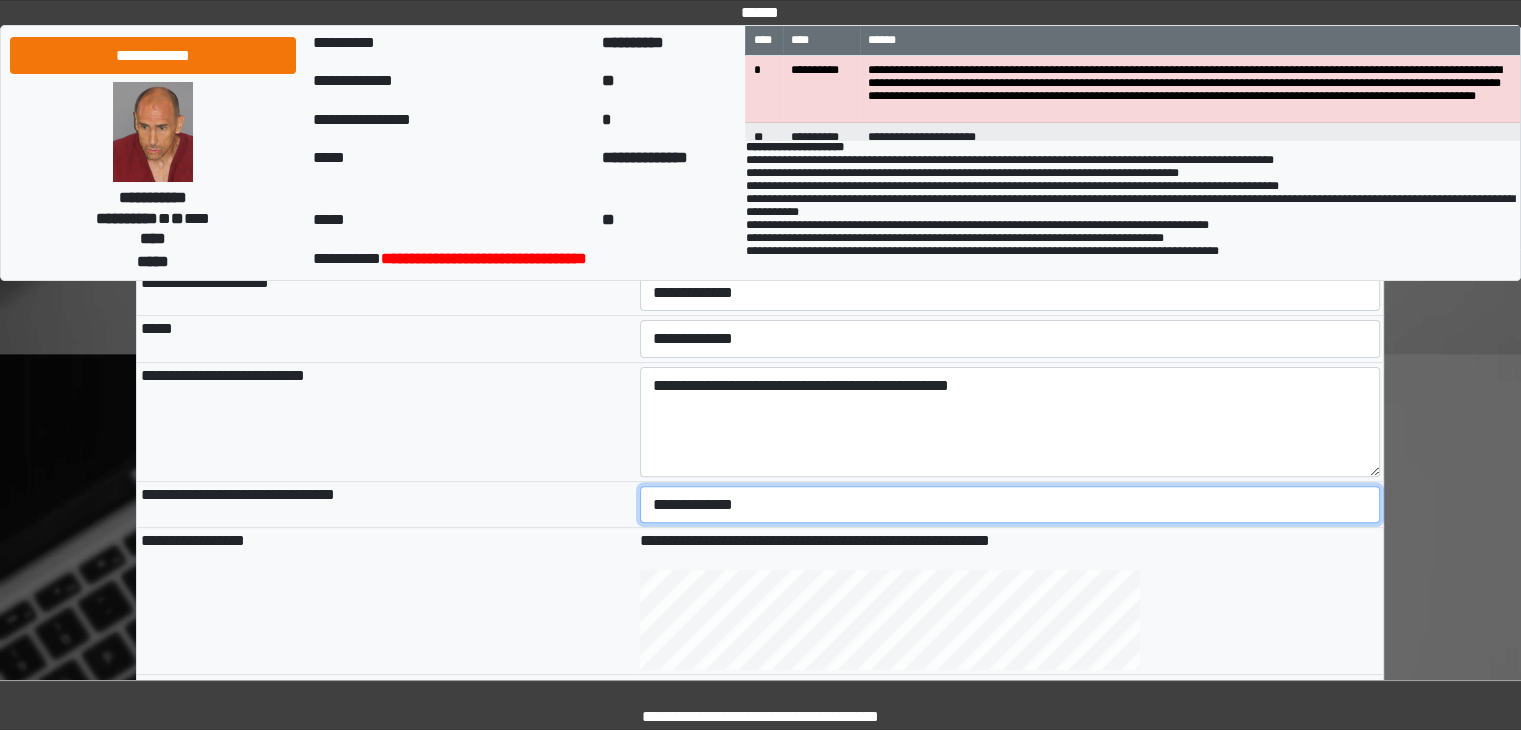 click on "**********" at bounding box center [1010, 505] 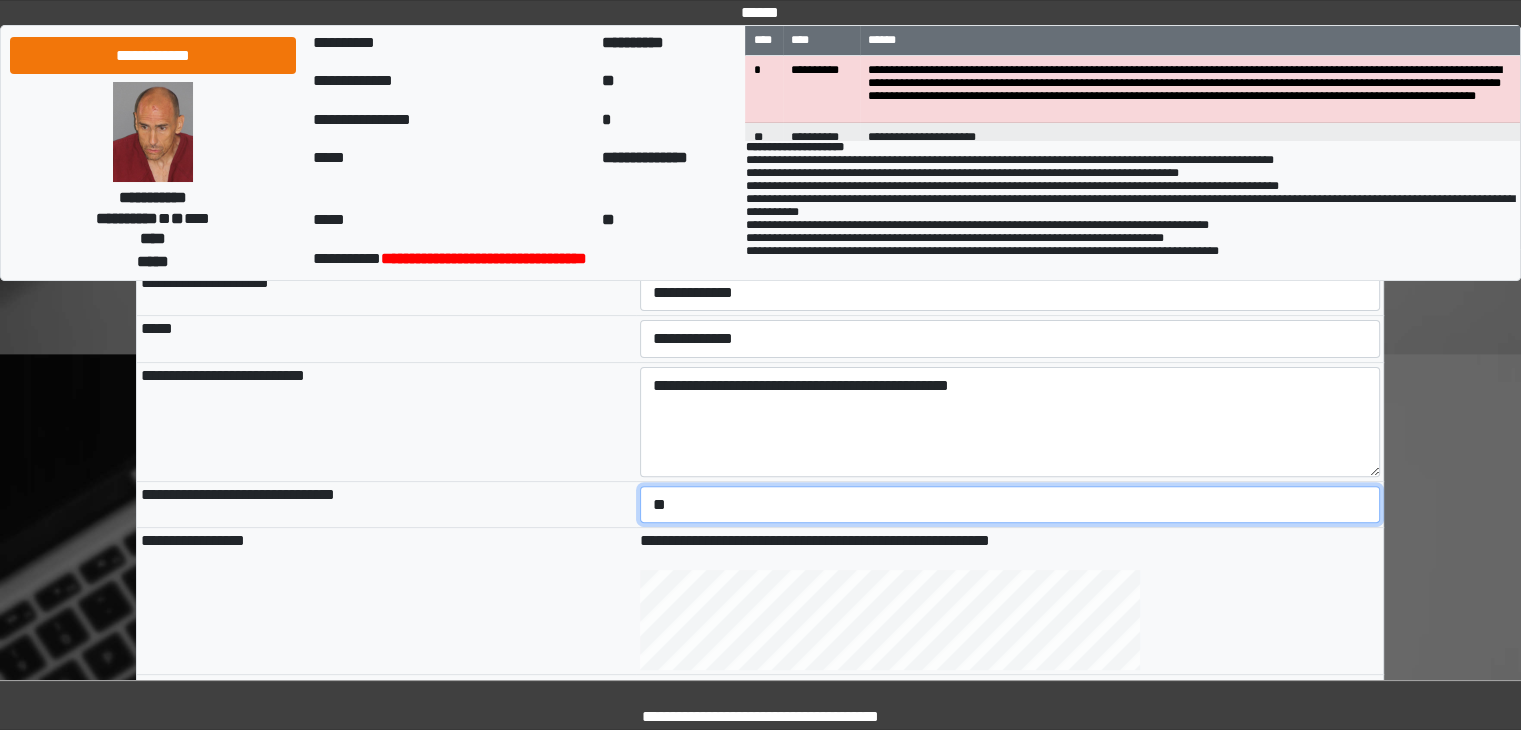 click on "**********" at bounding box center [1010, 505] 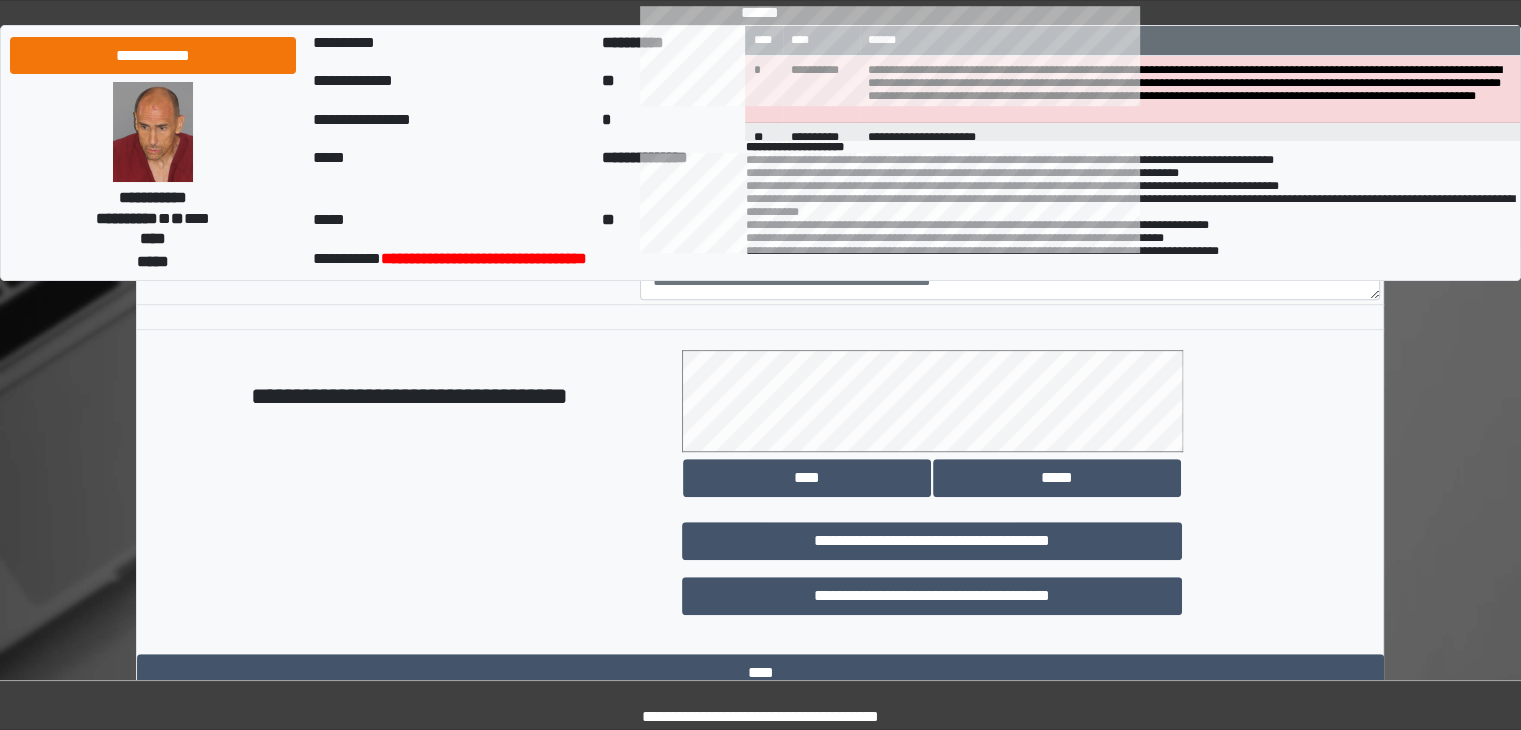 scroll, scrollTop: 1064, scrollLeft: 0, axis: vertical 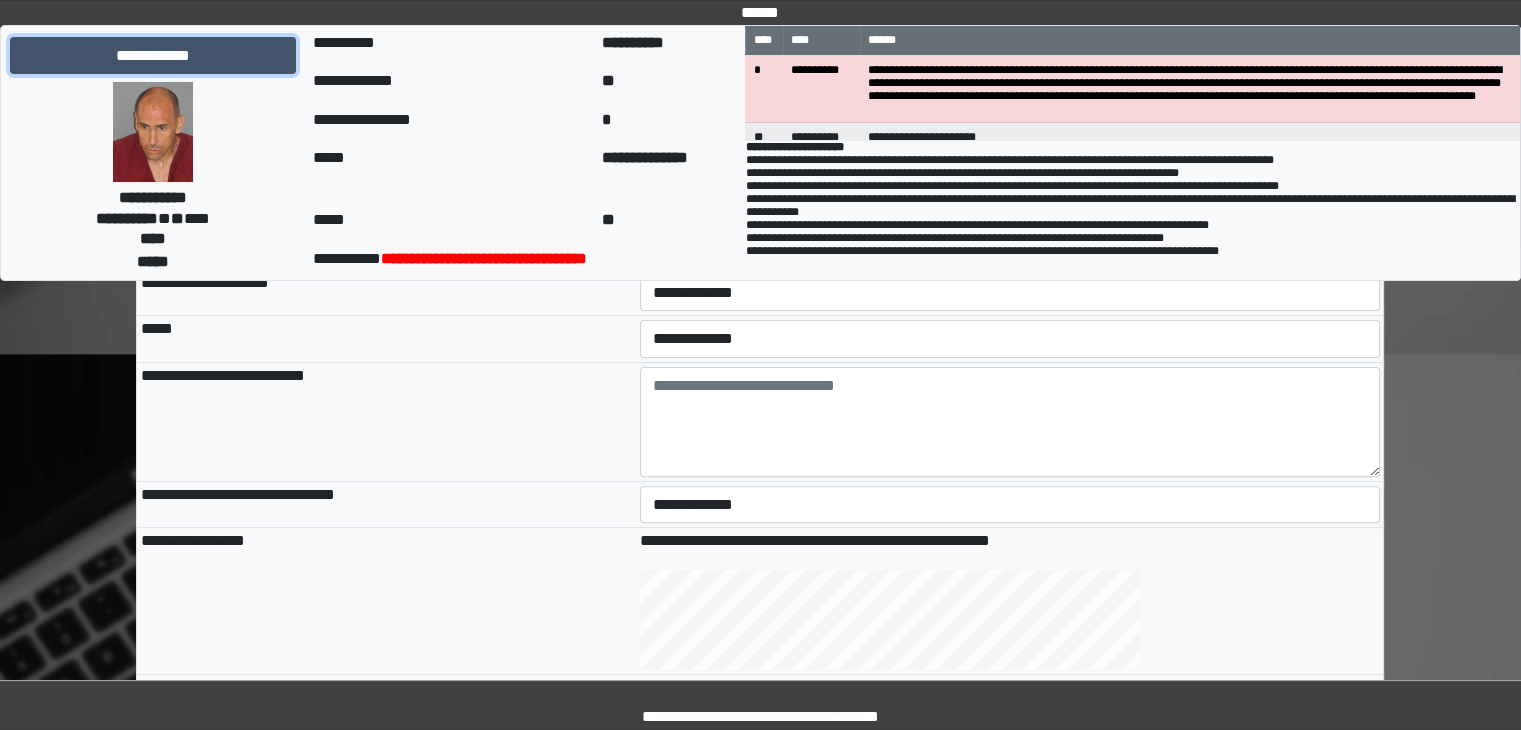 click on "**********" at bounding box center (153, 56) 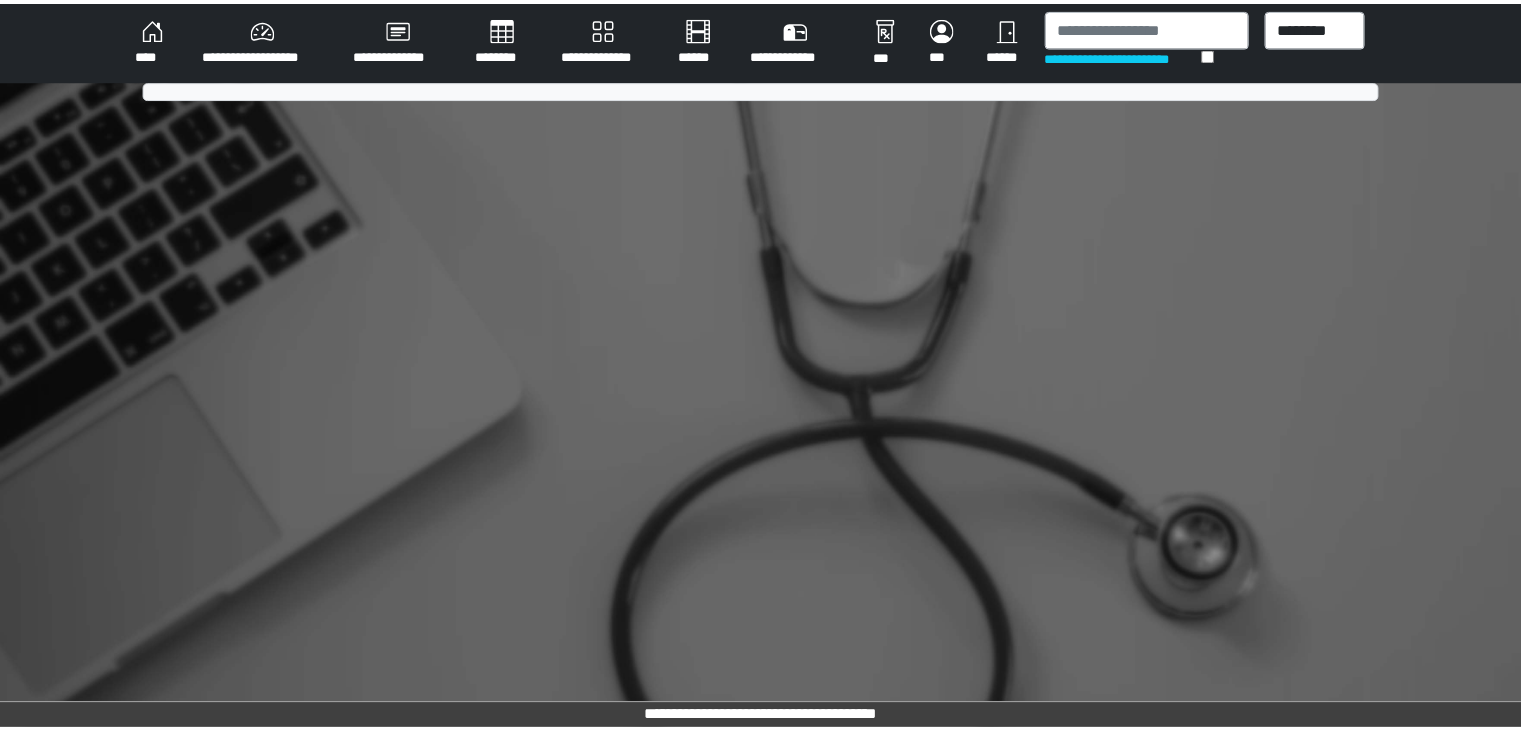scroll, scrollTop: 0, scrollLeft: 0, axis: both 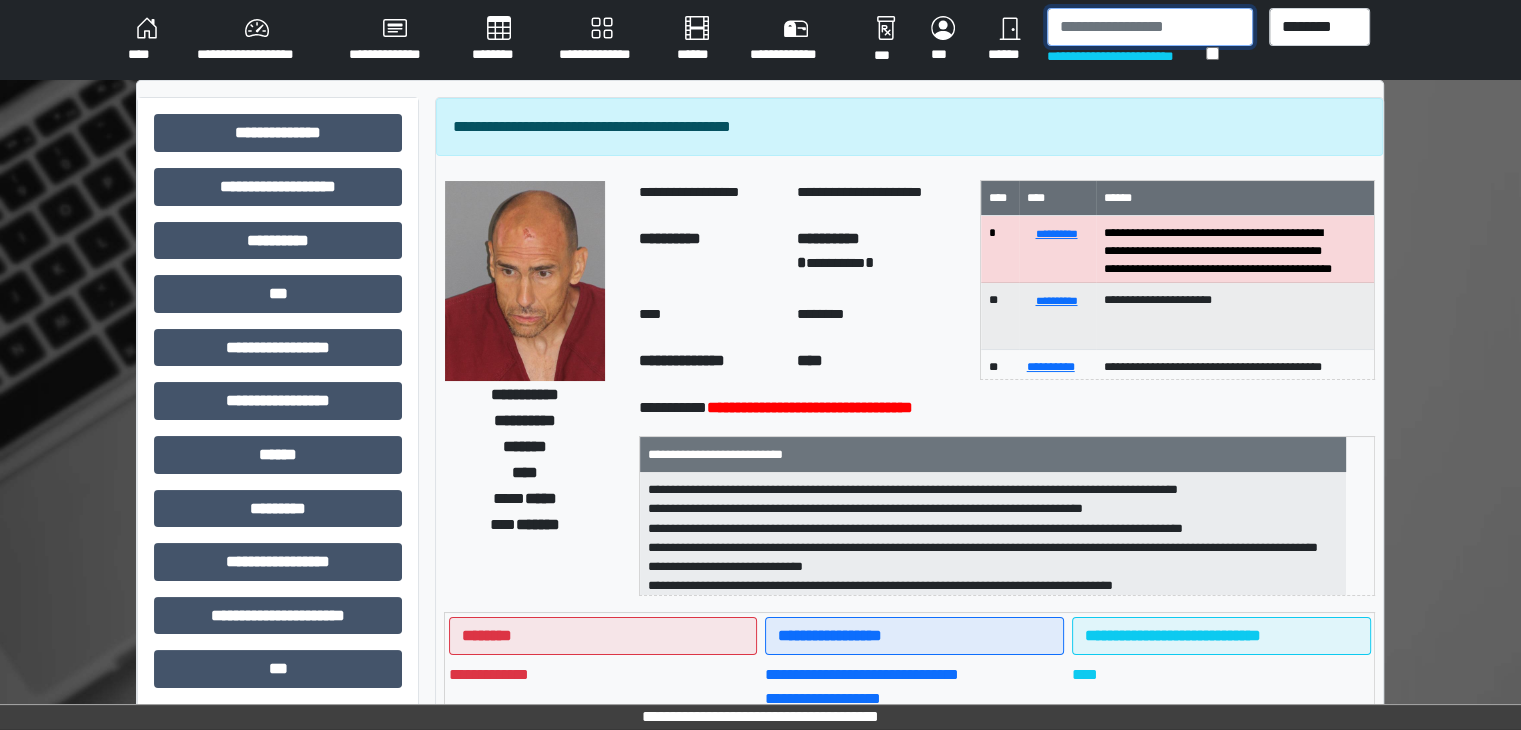 click at bounding box center (1150, 27) 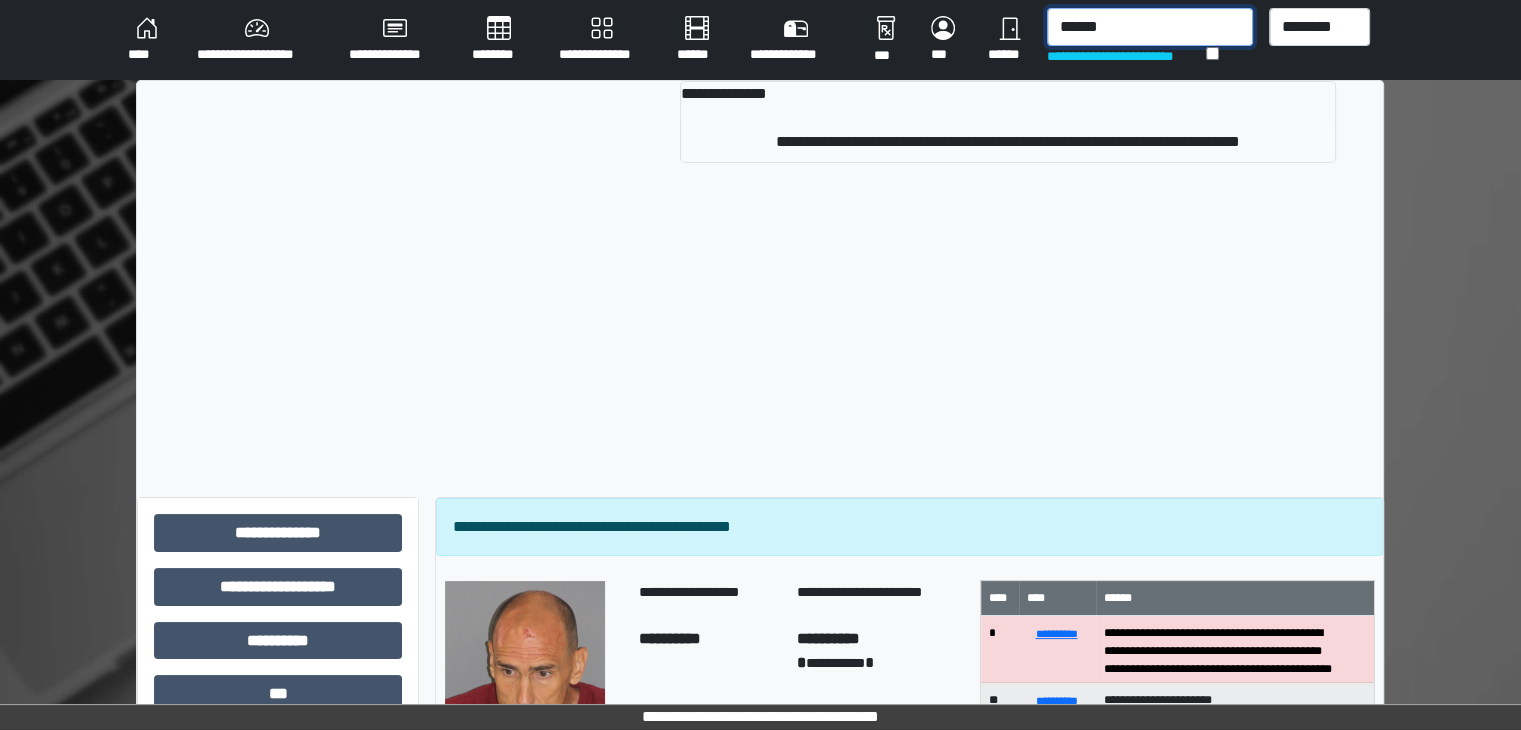 type on "******" 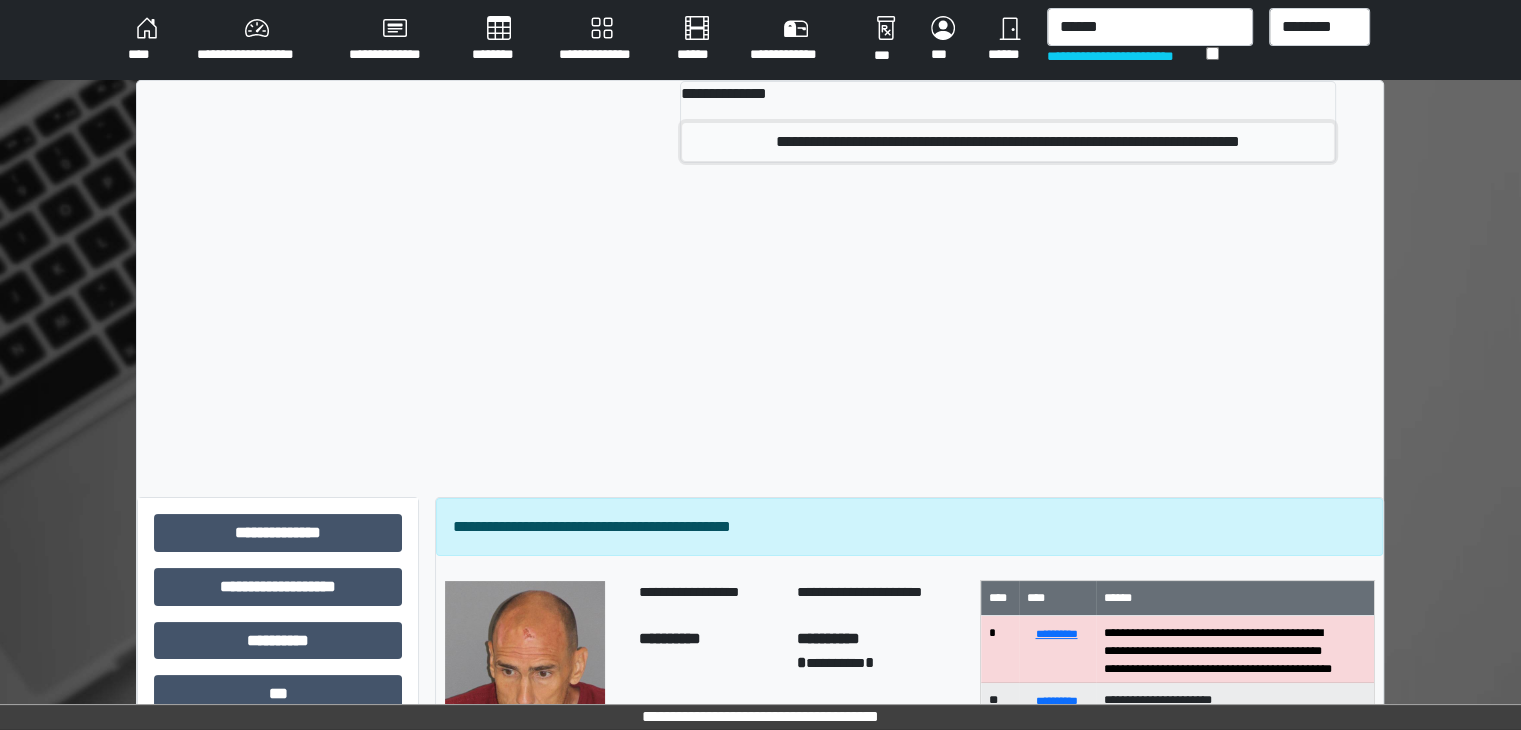 click on "**********" at bounding box center [1008, 142] 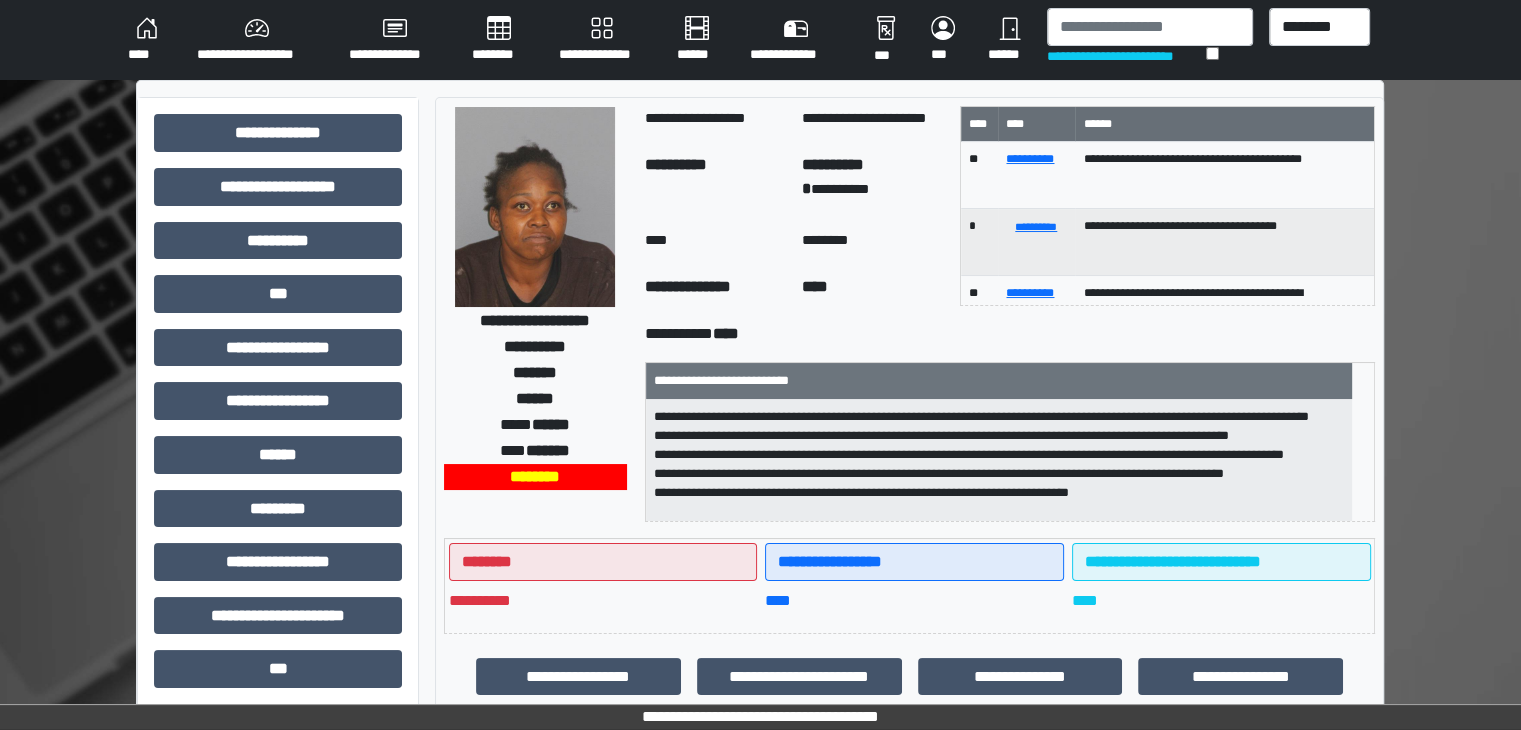 scroll, scrollTop: 44, scrollLeft: 0, axis: vertical 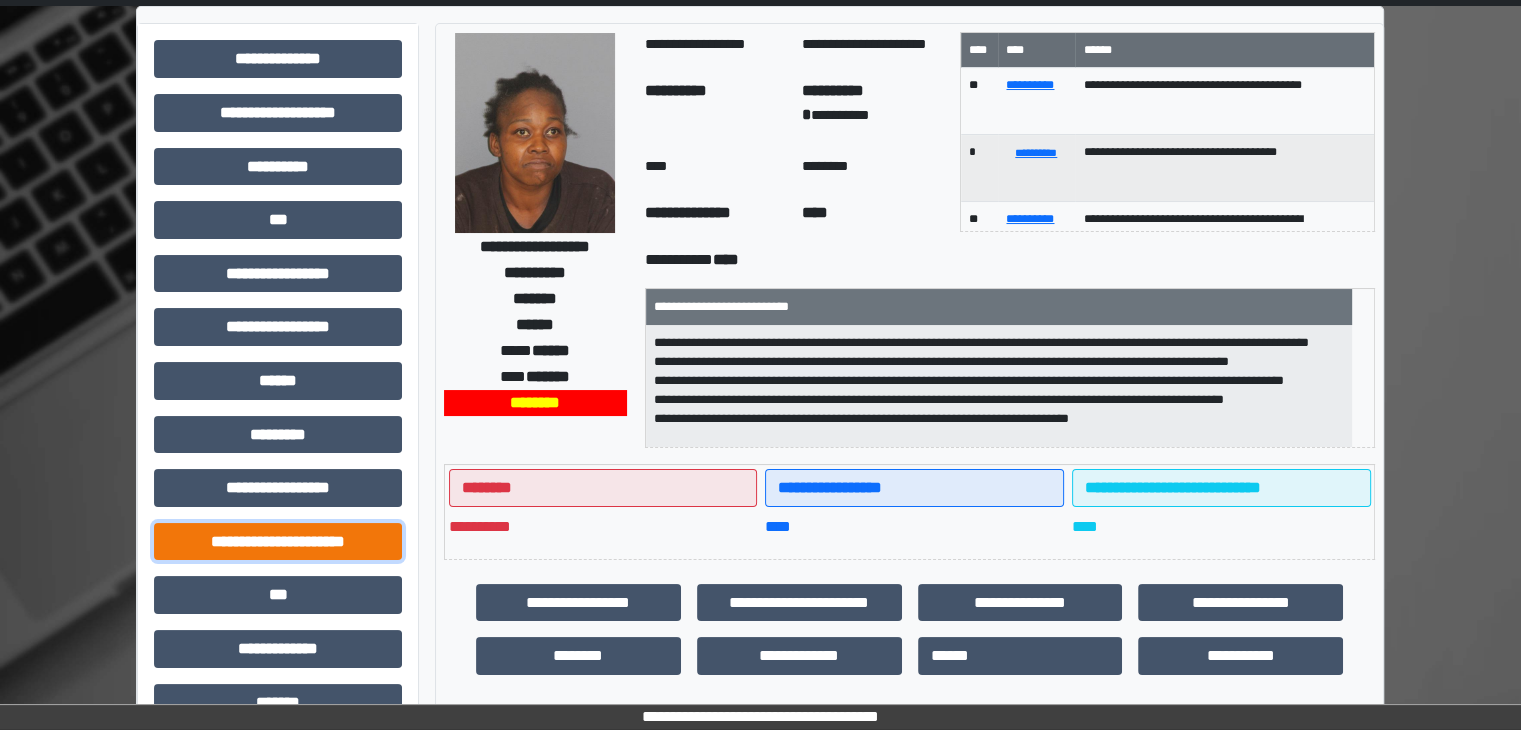 click on "**********" at bounding box center [278, 542] 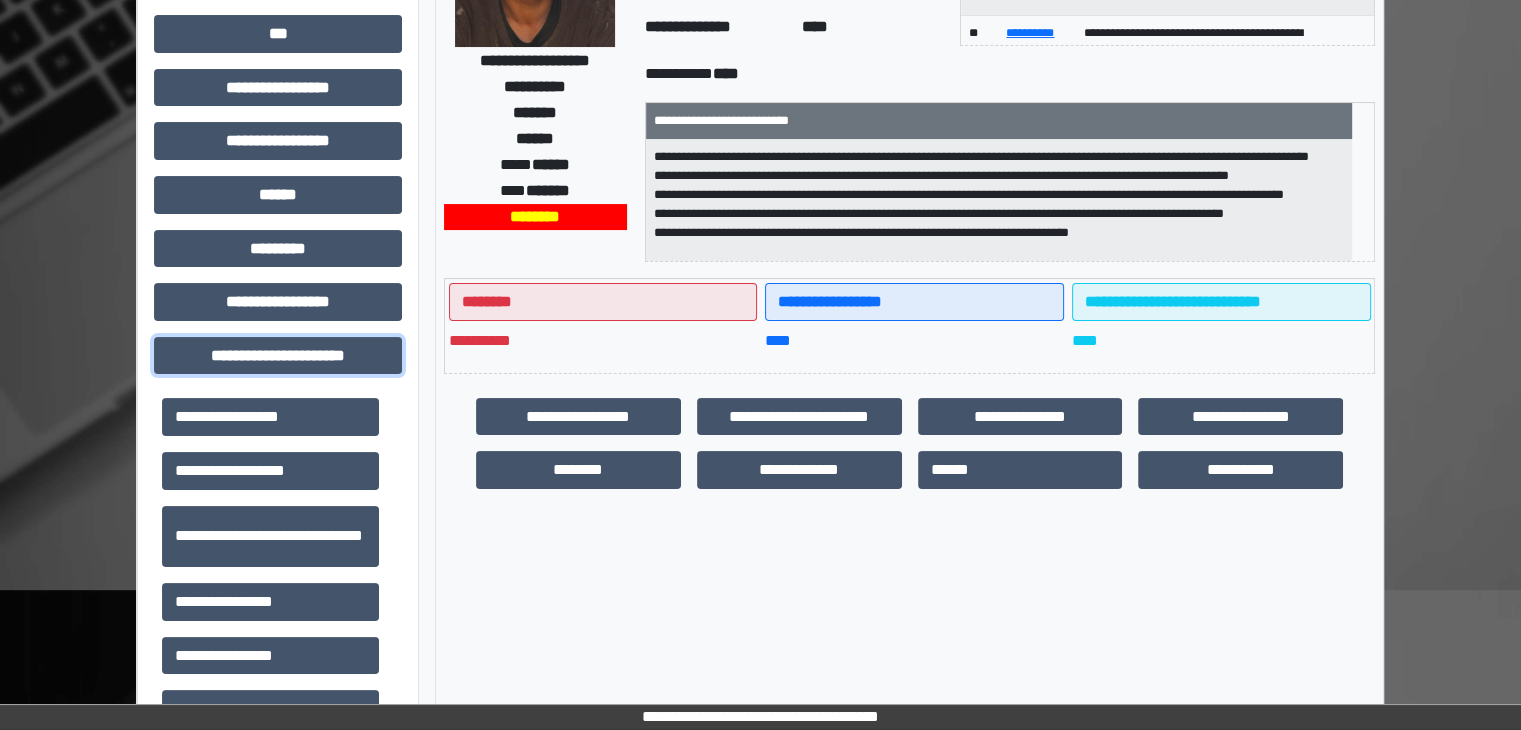 scroll, scrollTop: 259, scrollLeft: 0, axis: vertical 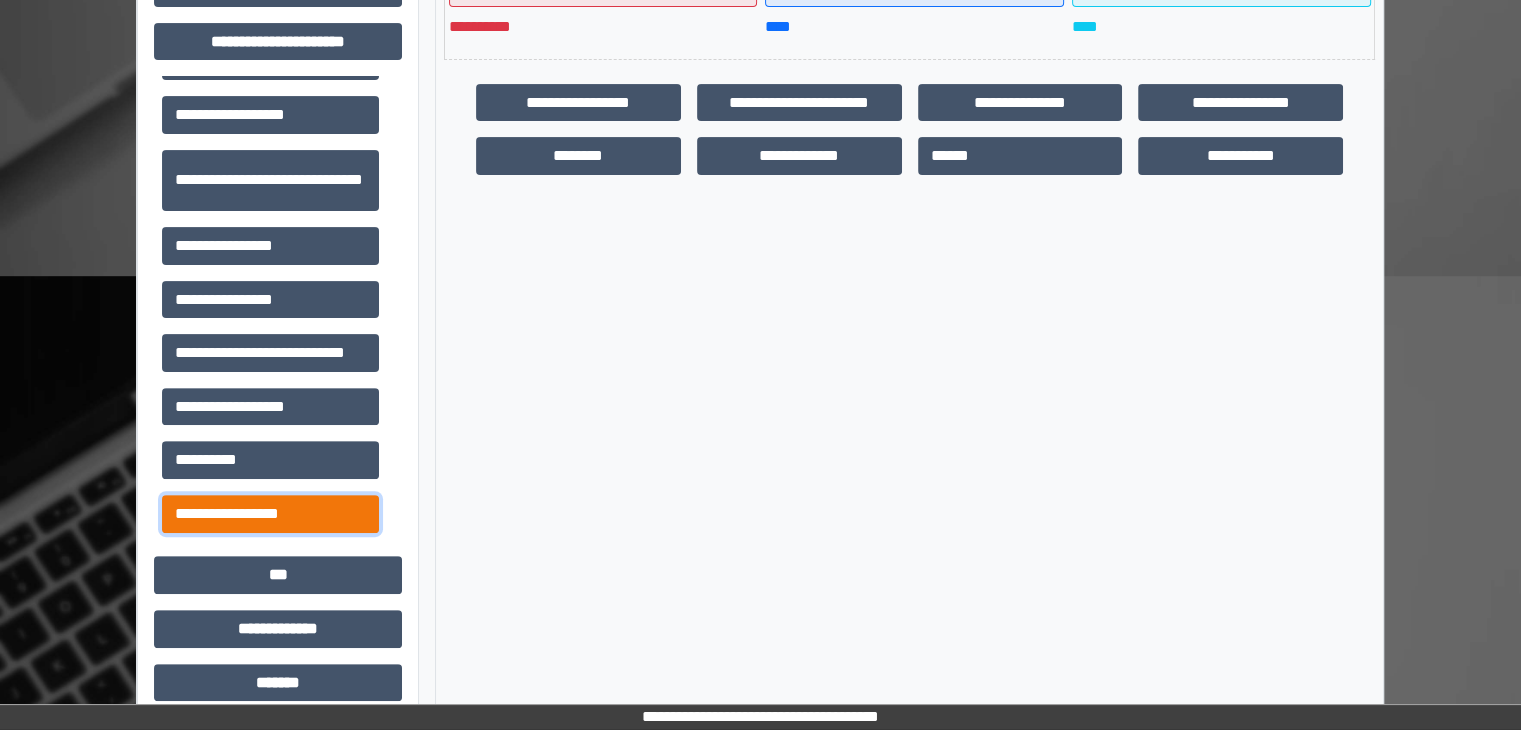 click on "**********" at bounding box center [270, 514] 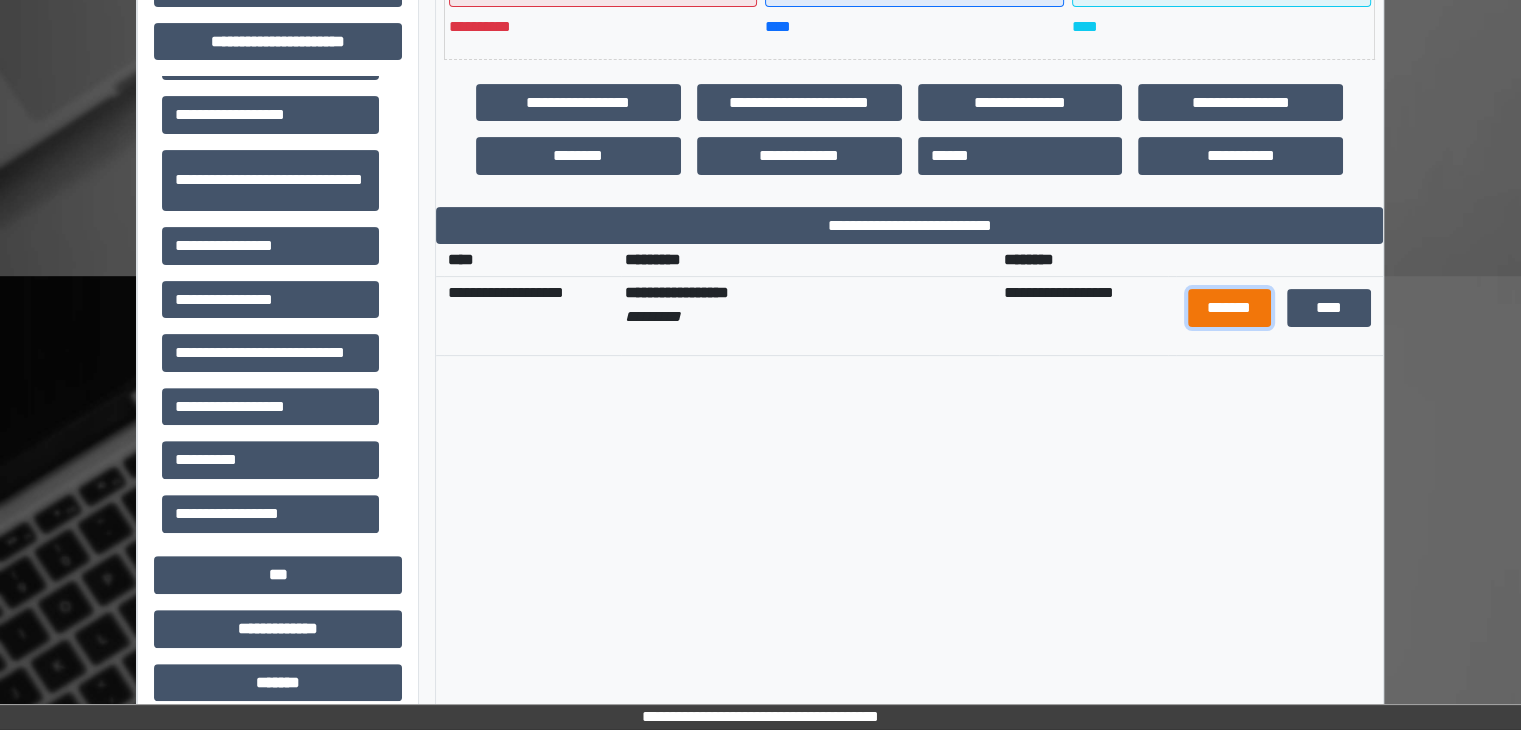 click on "*******" at bounding box center [1229, 308] 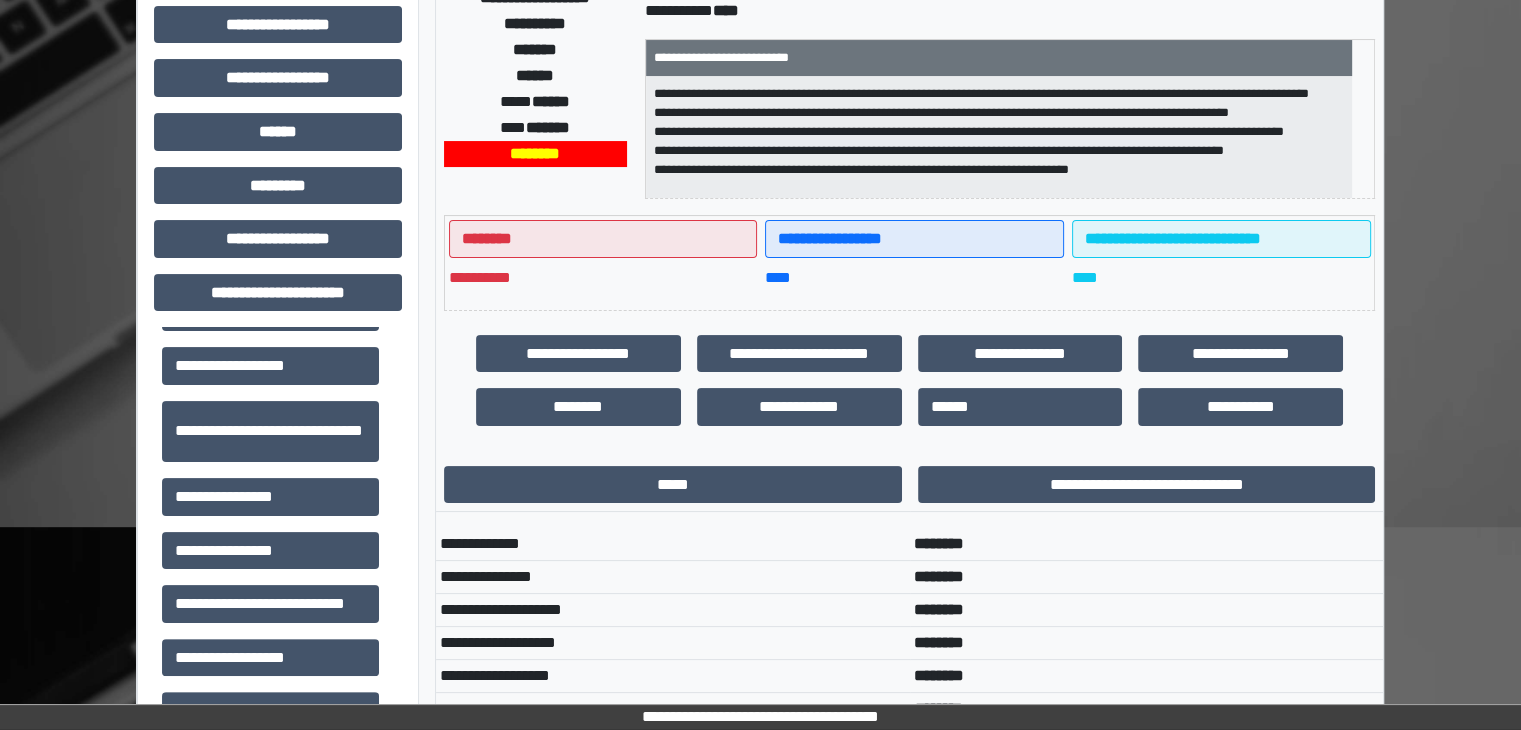 scroll, scrollTop: 0, scrollLeft: 0, axis: both 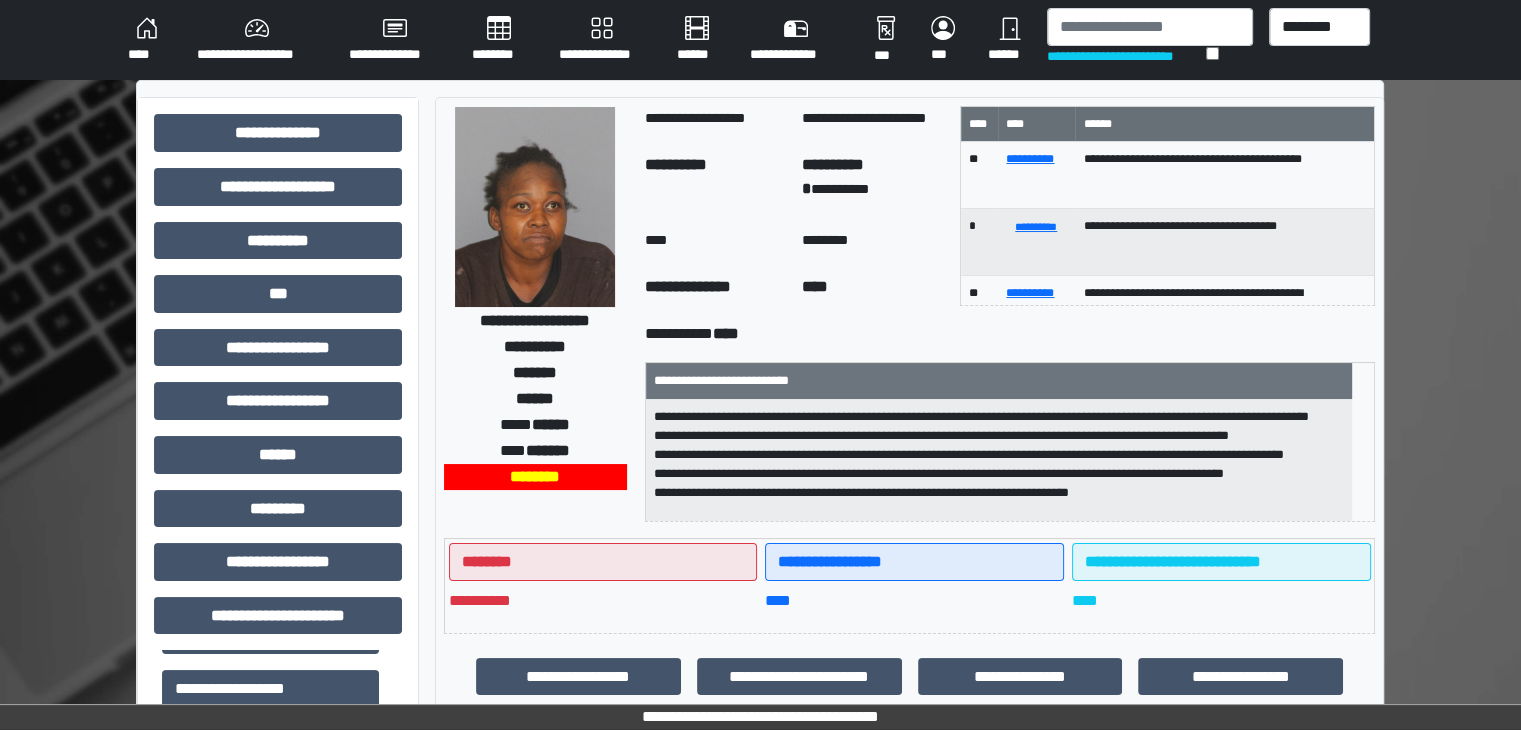 click on "**********" at bounding box center (1126, 56) 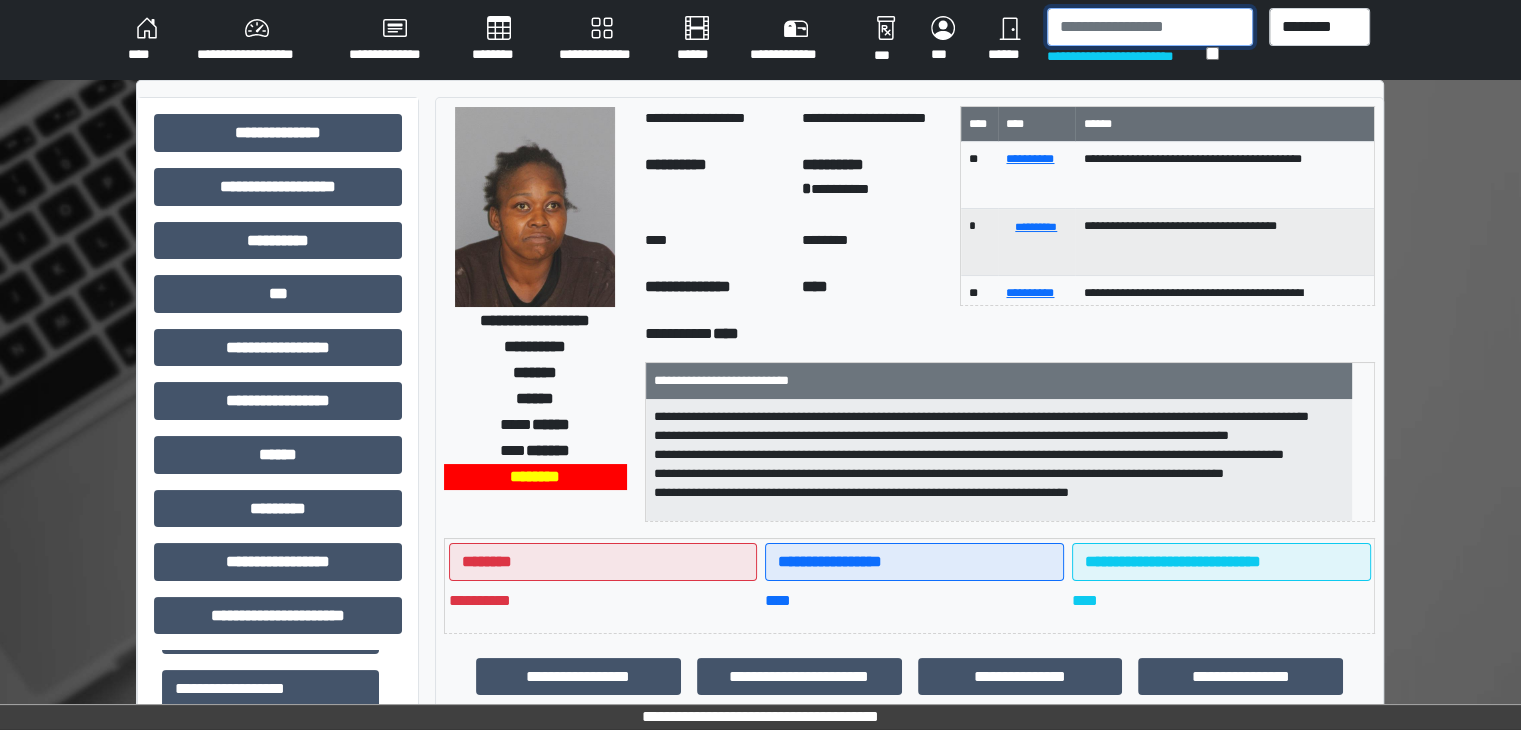 click at bounding box center (1150, 27) 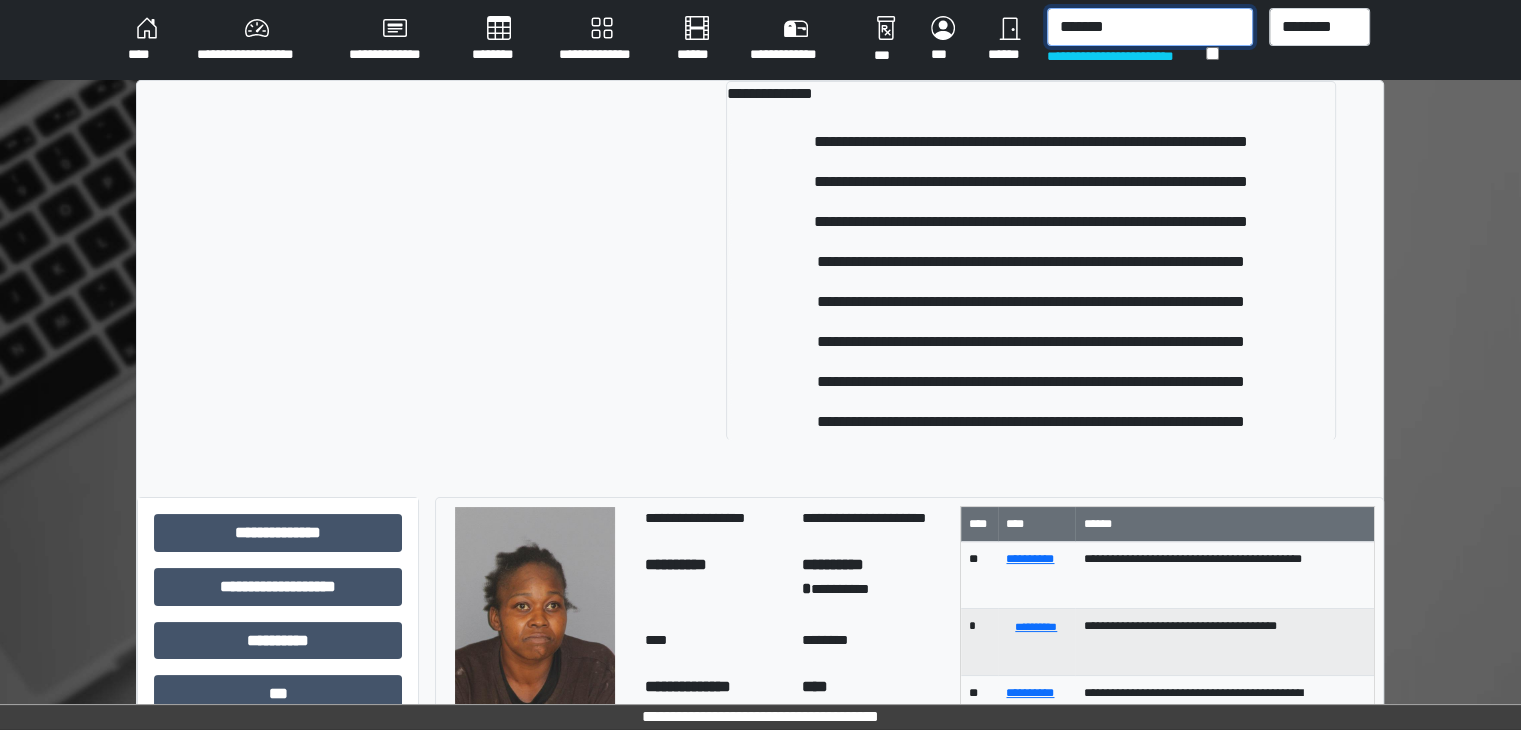 type on "*******" 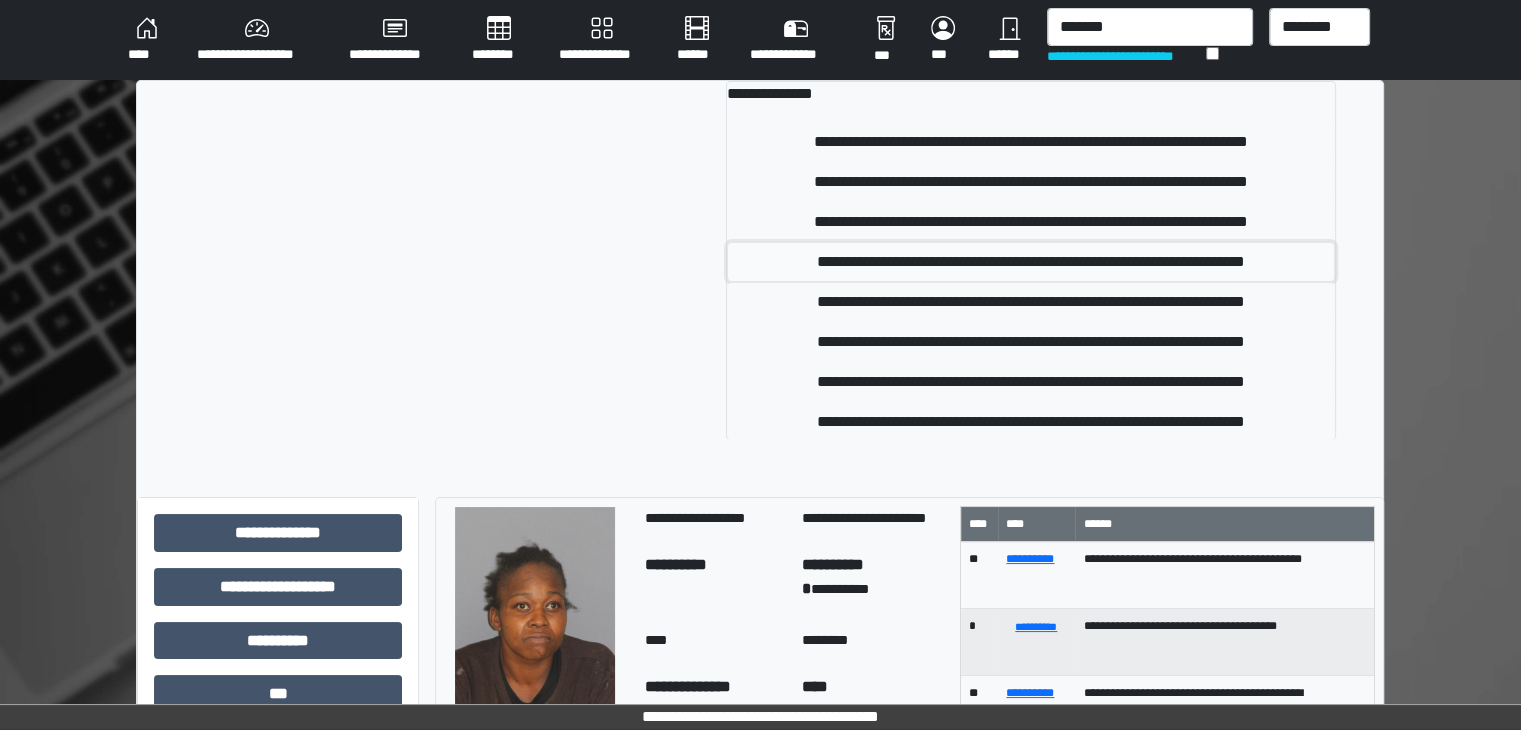 click on "**********" at bounding box center (1030, 262) 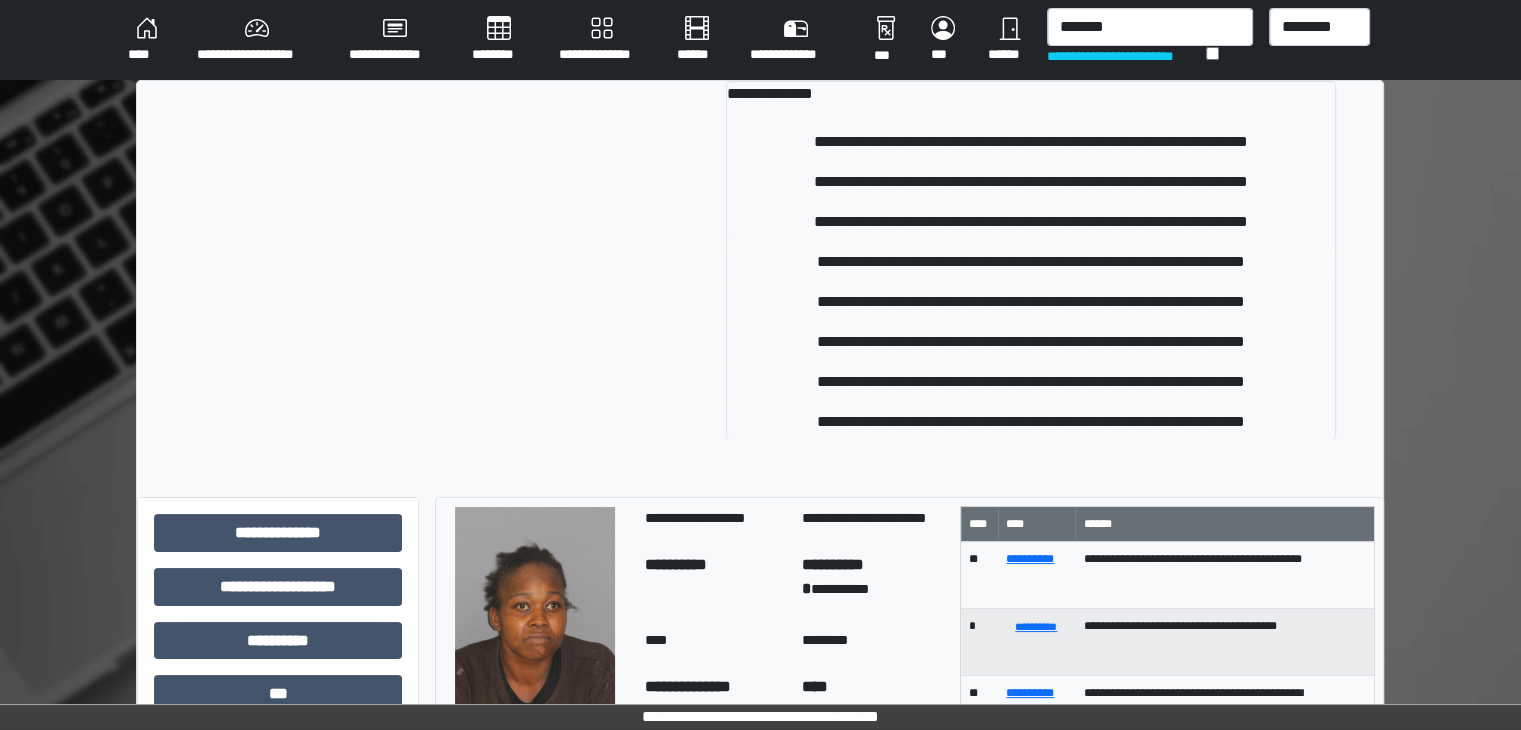 type 